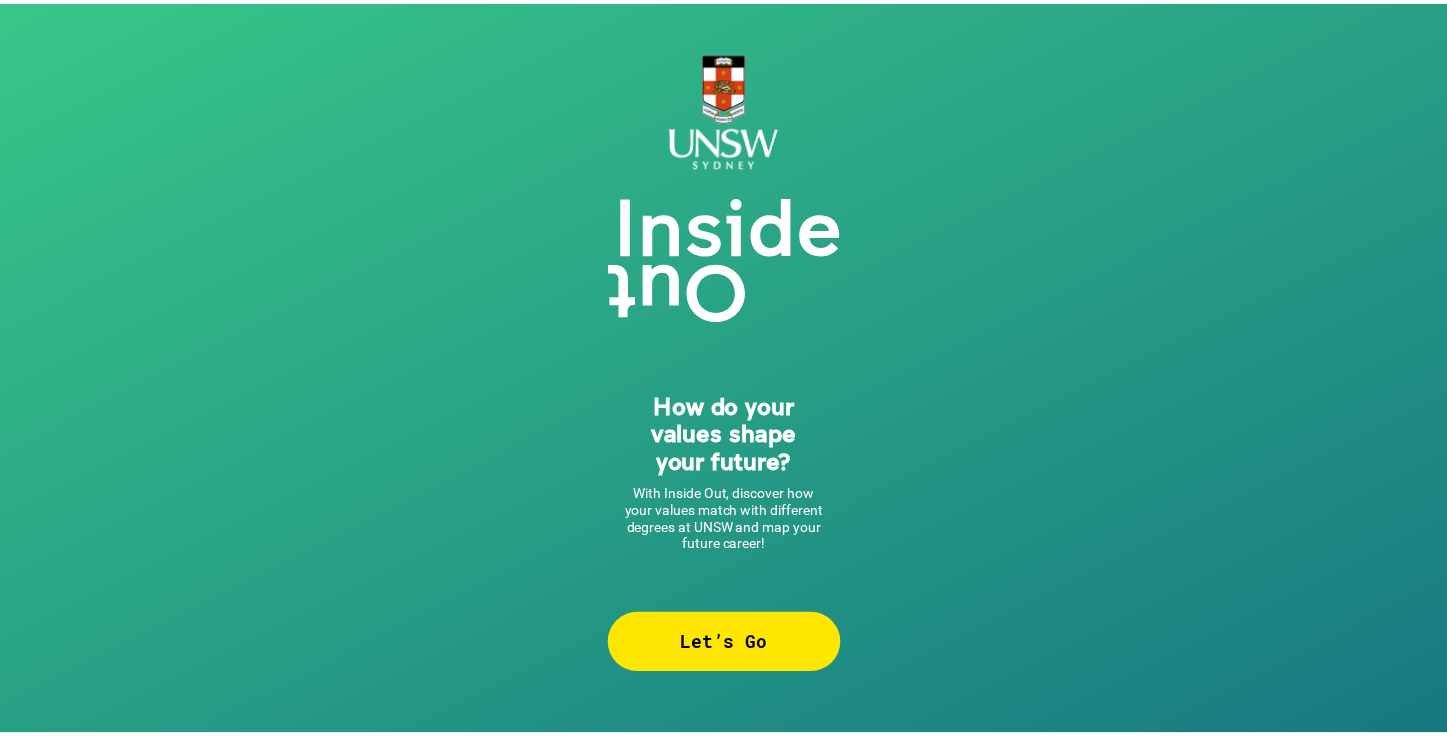 scroll, scrollTop: 0, scrollLeft: 0, axis: both 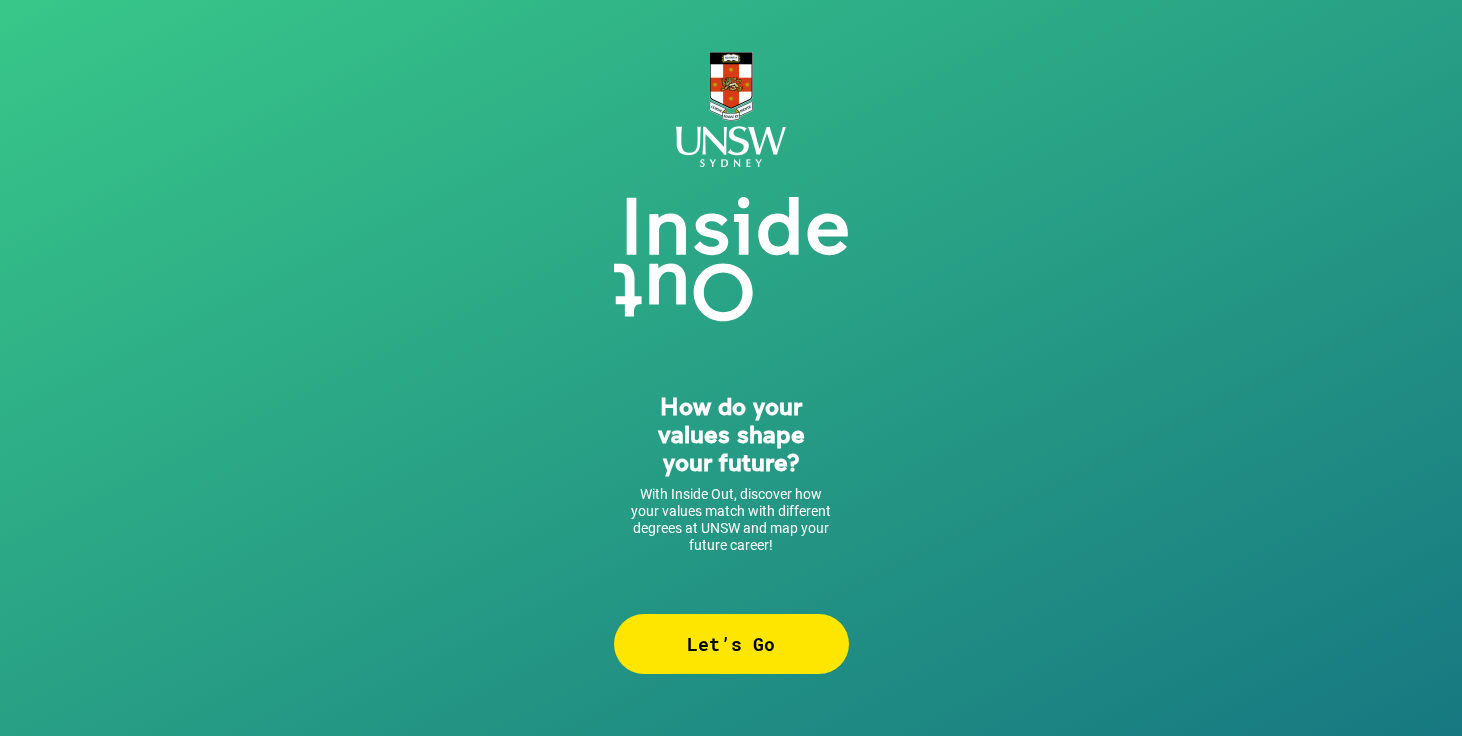 click on "Let’s Go" at bounding box center (731, 644) 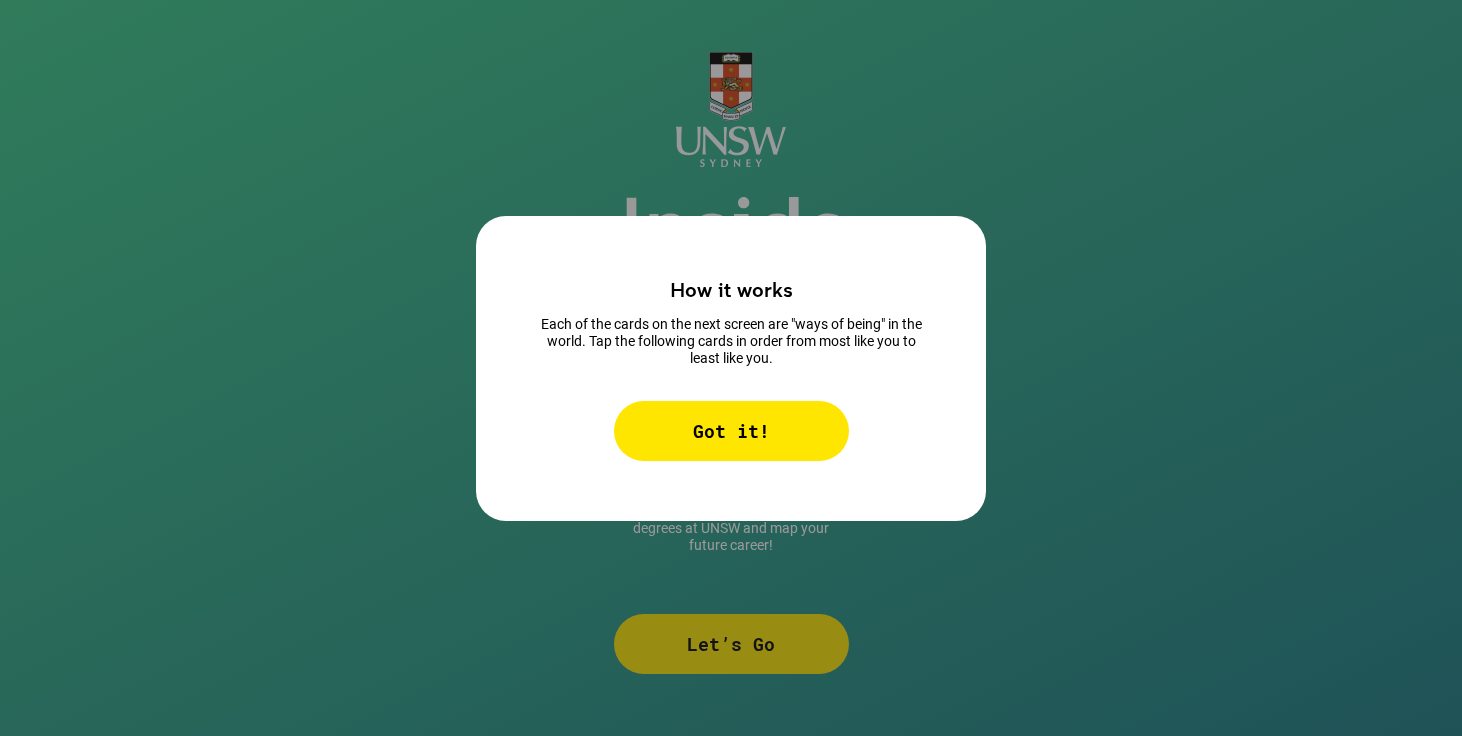 click on "Got it!" at bounding box center (731, 431) 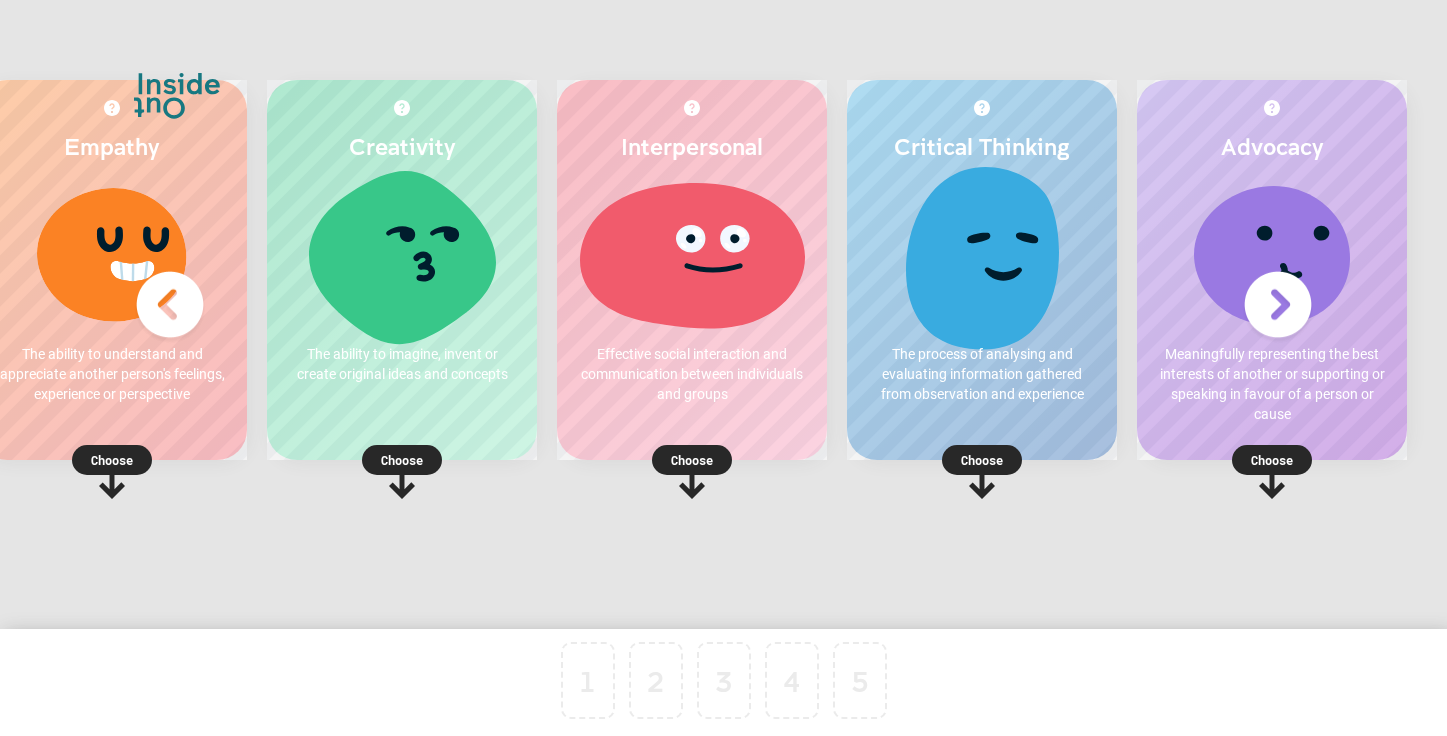 scroll, scrollTop: 0, scrollLeft: 23, axis: horizontal 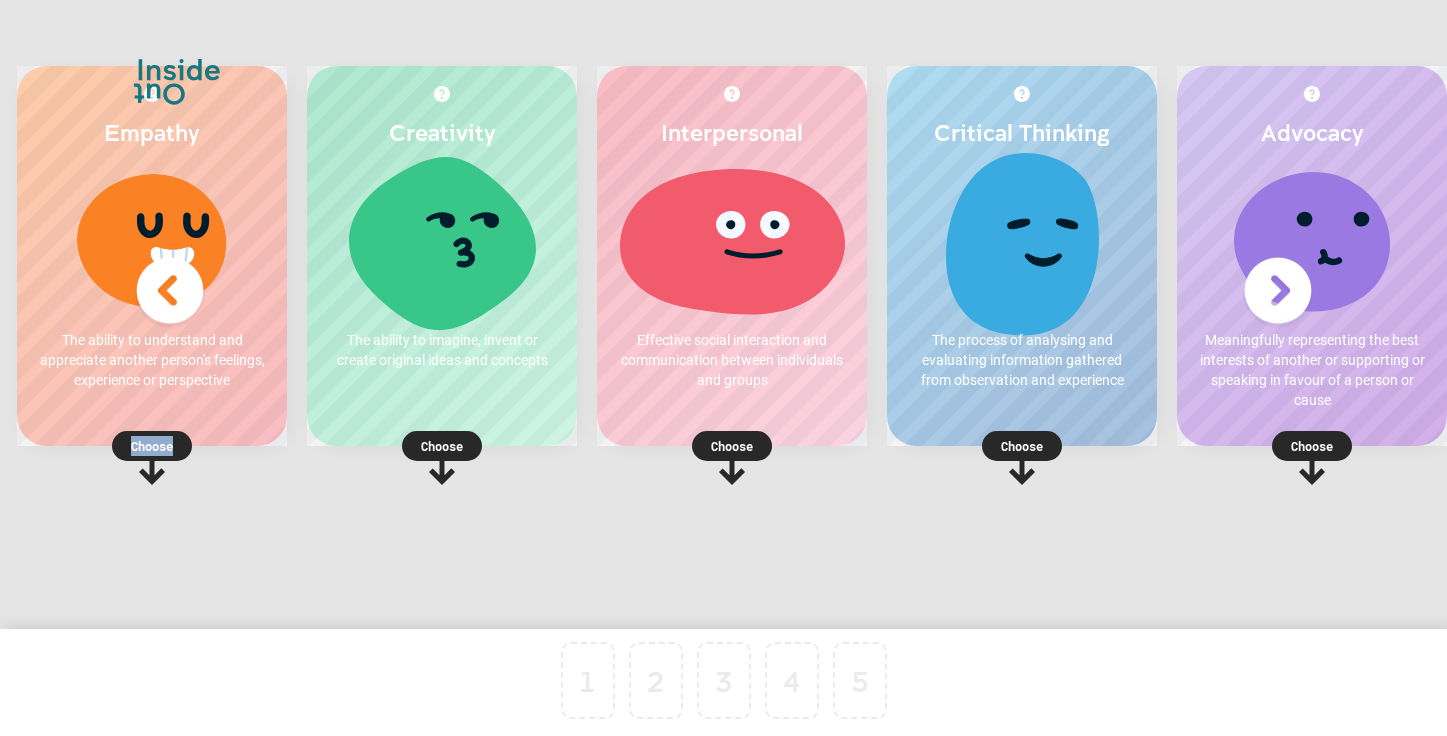 drag, startPoint x: 143, startPoint y: 410, endPoint x: 372, endPoint y: 755, distance: 414.08453 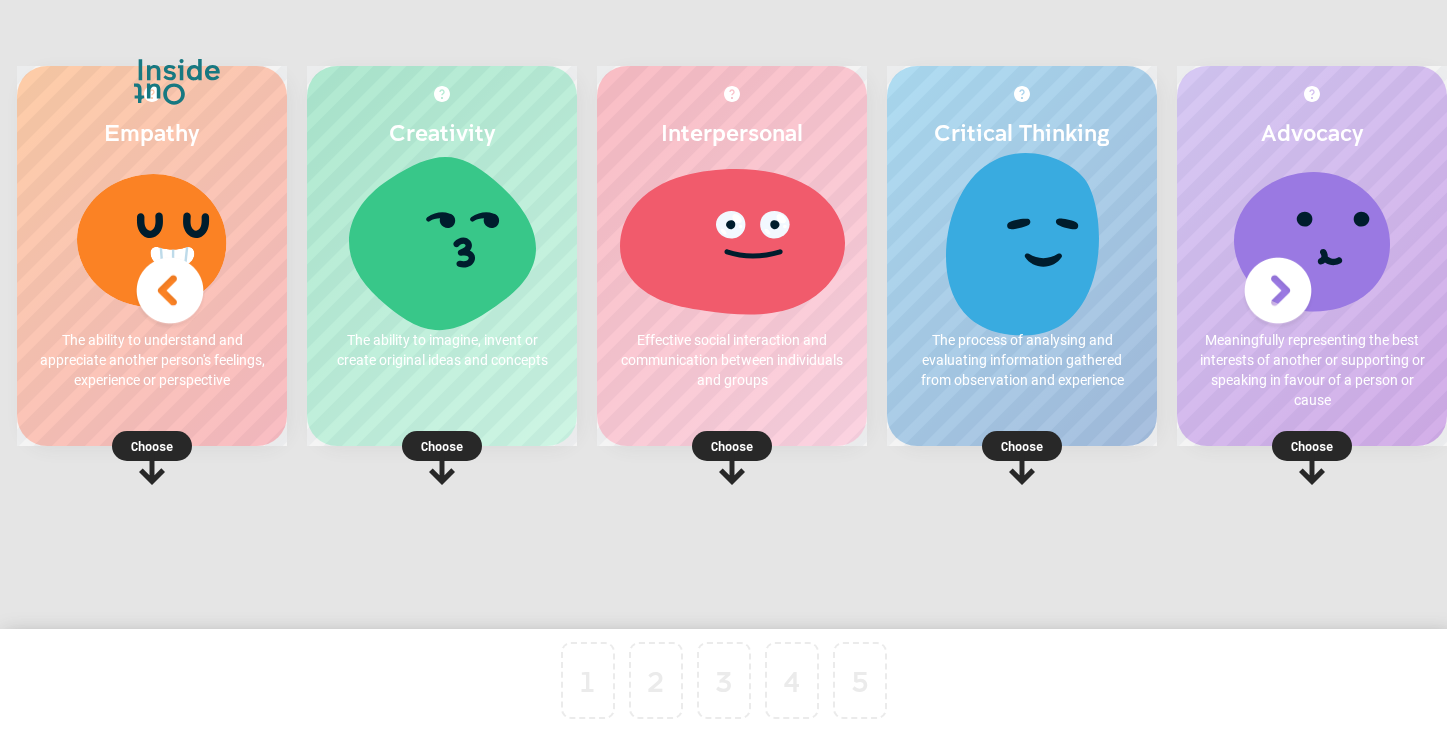 click on "Choose" at bounding box center (152, 446) 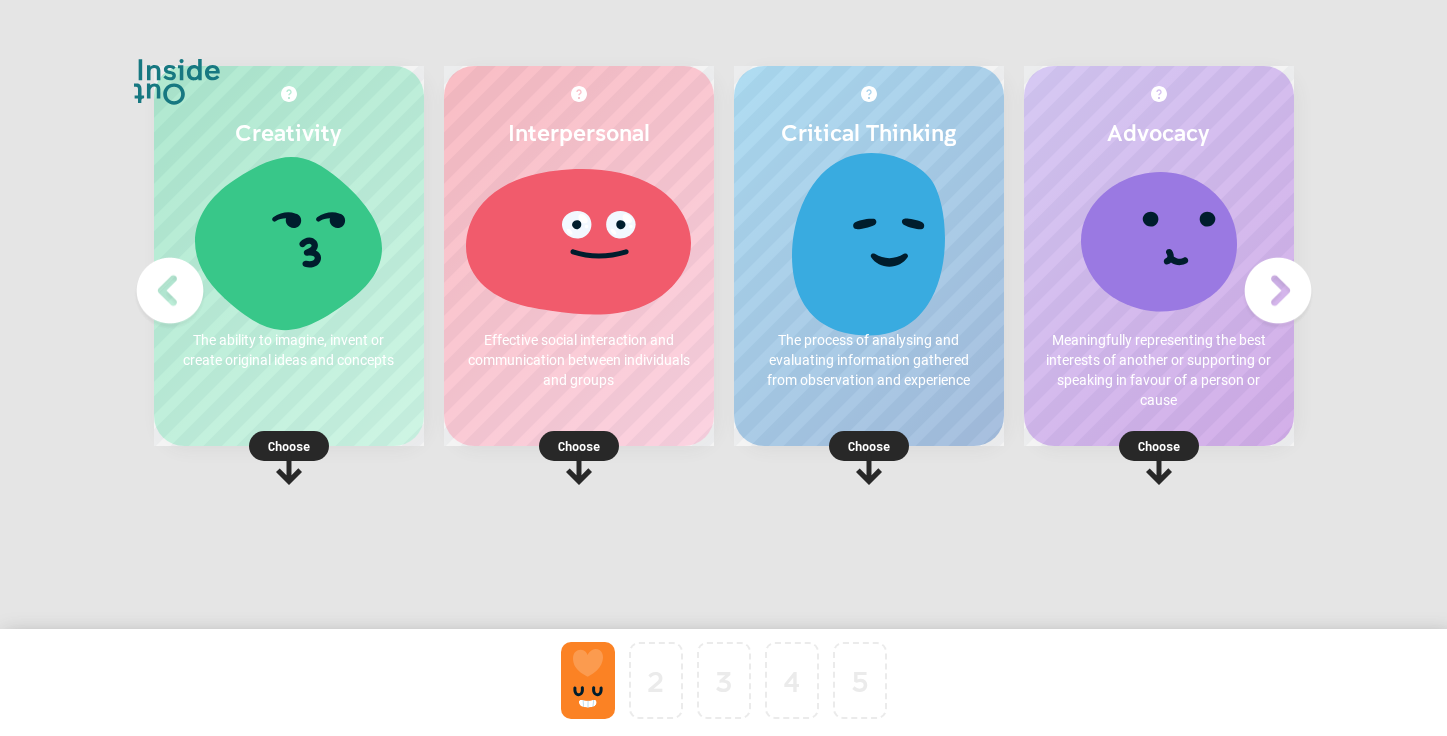 click on "Choose" at bounding box center (869, 446) 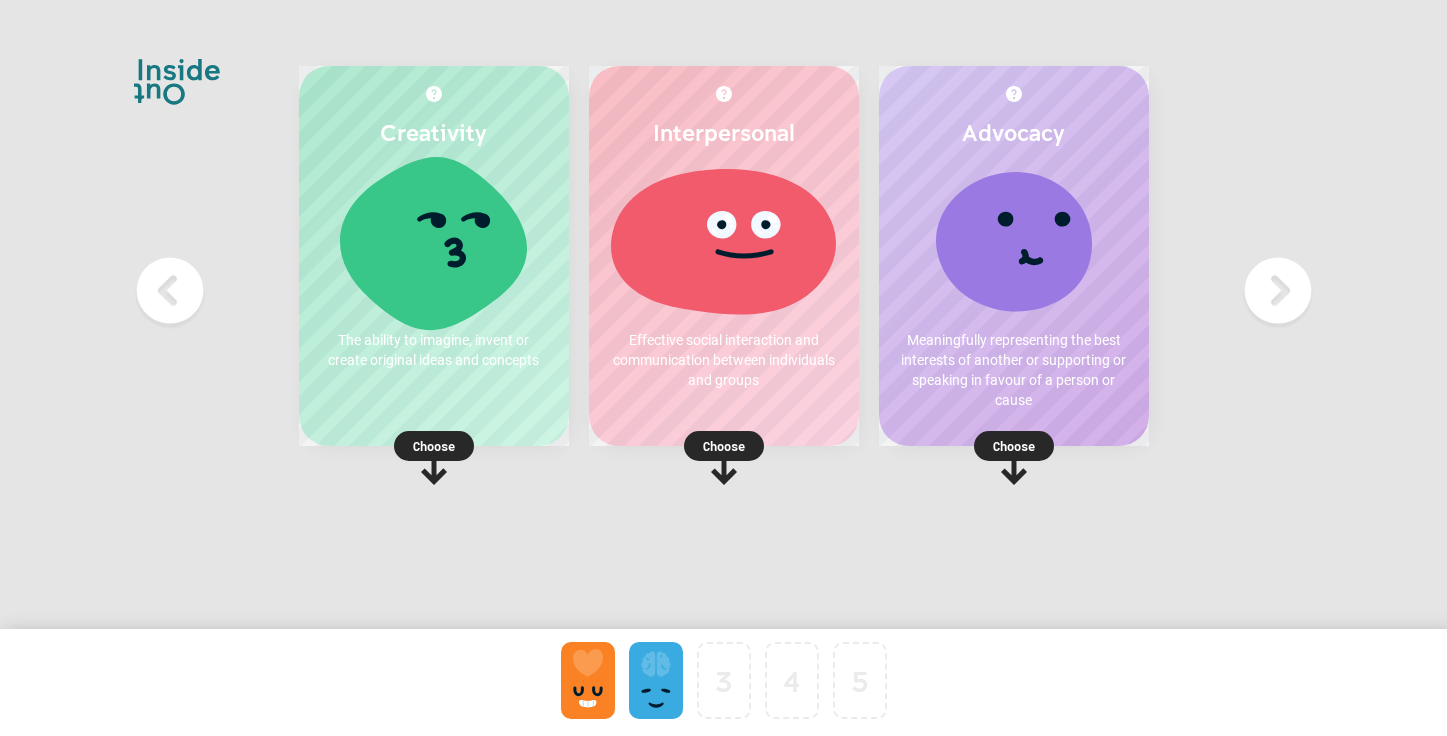 click on "Choose" at bounding box center [724, 446] 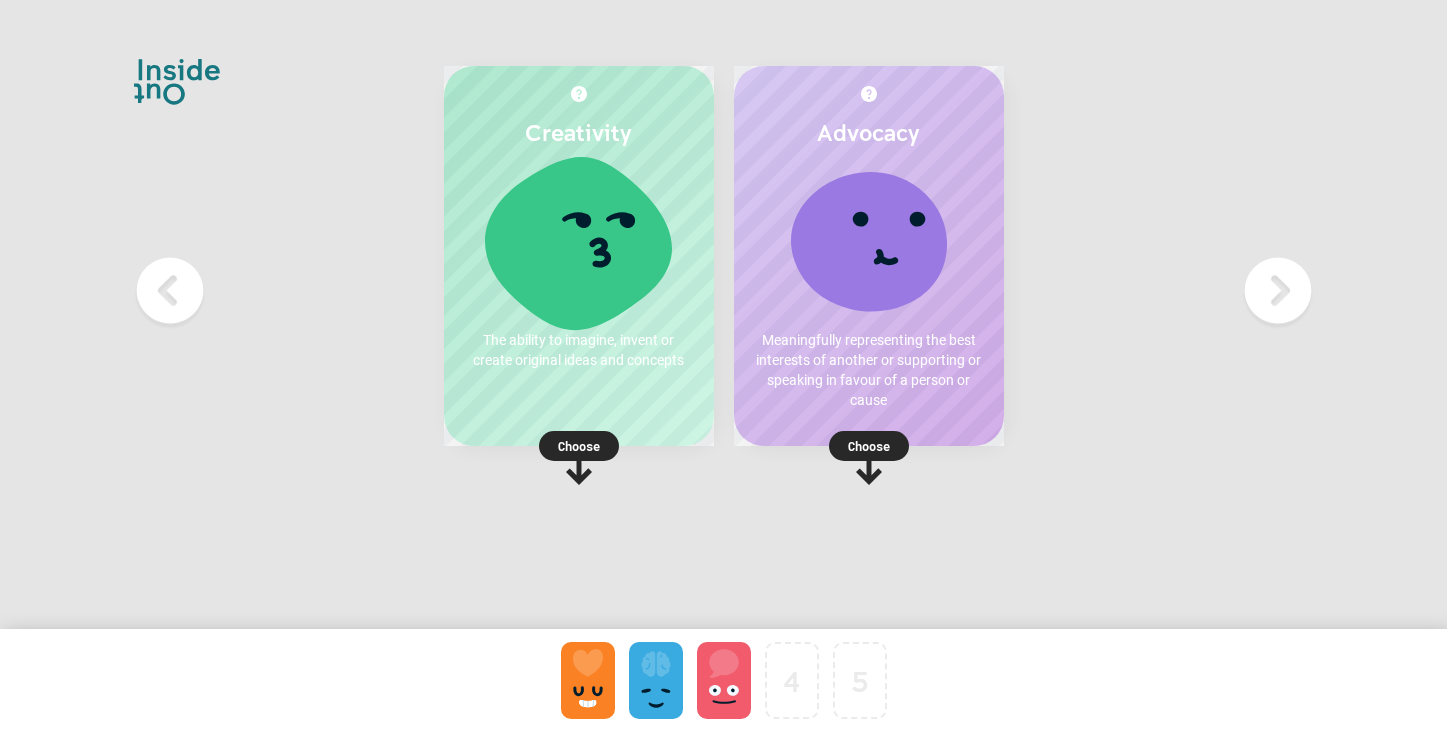 click 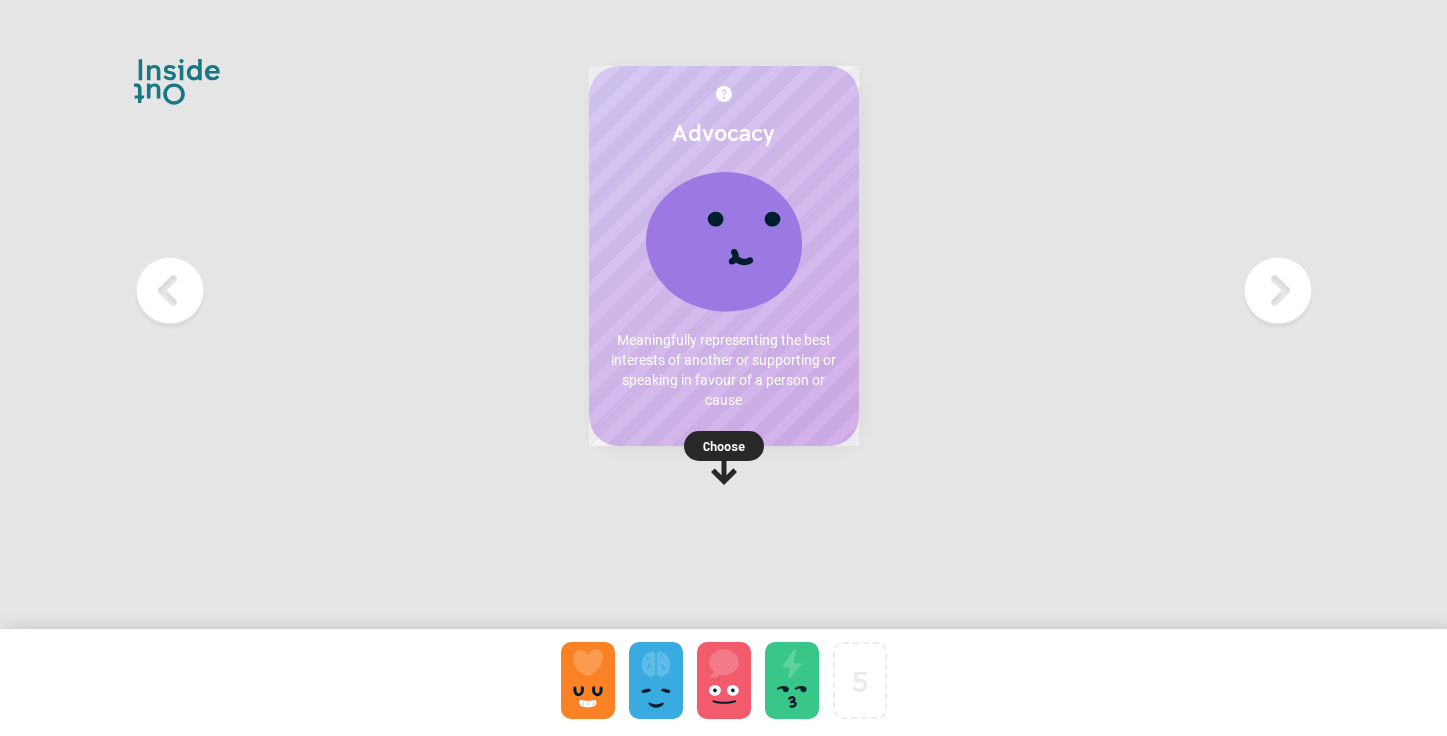 click on "Choose" at bounding box center [724, 446] 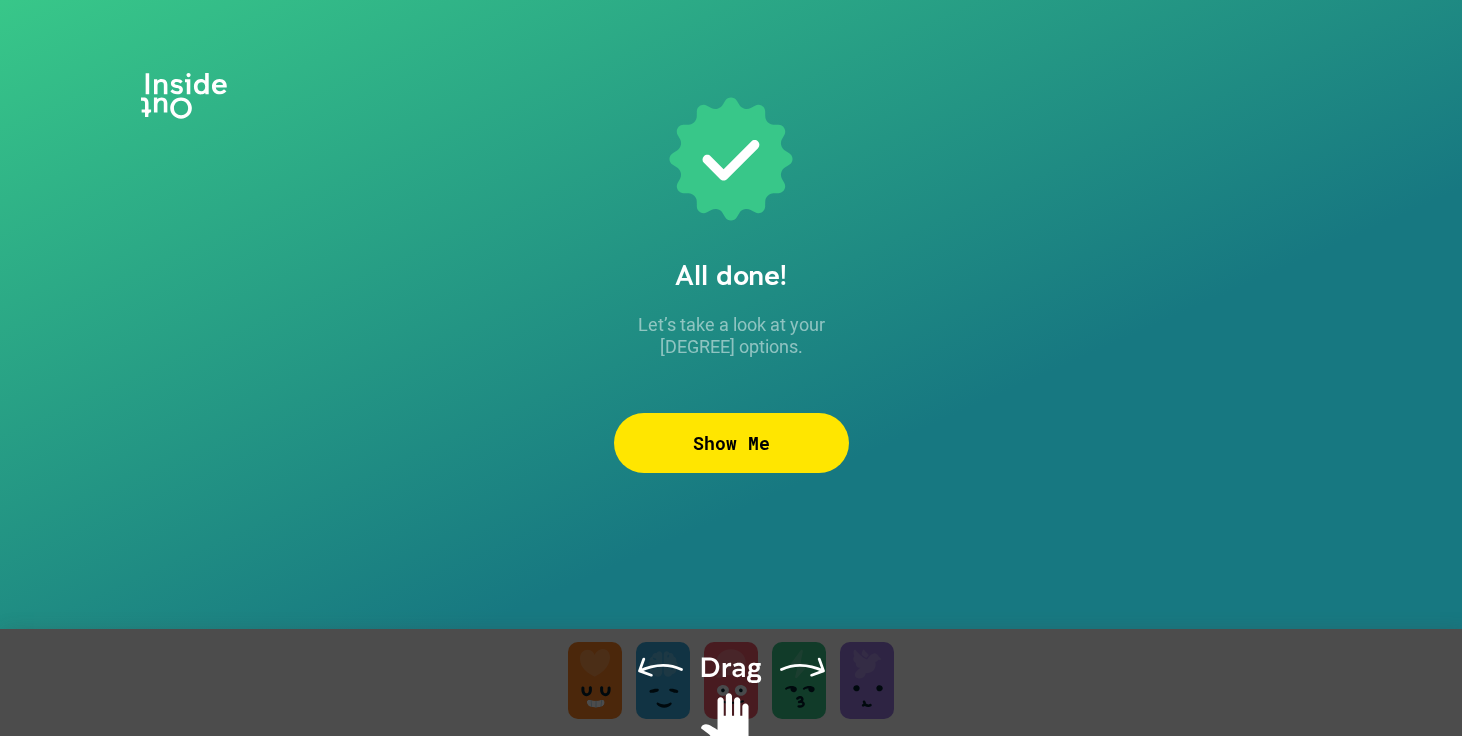 click at bounding box center (731, 707) 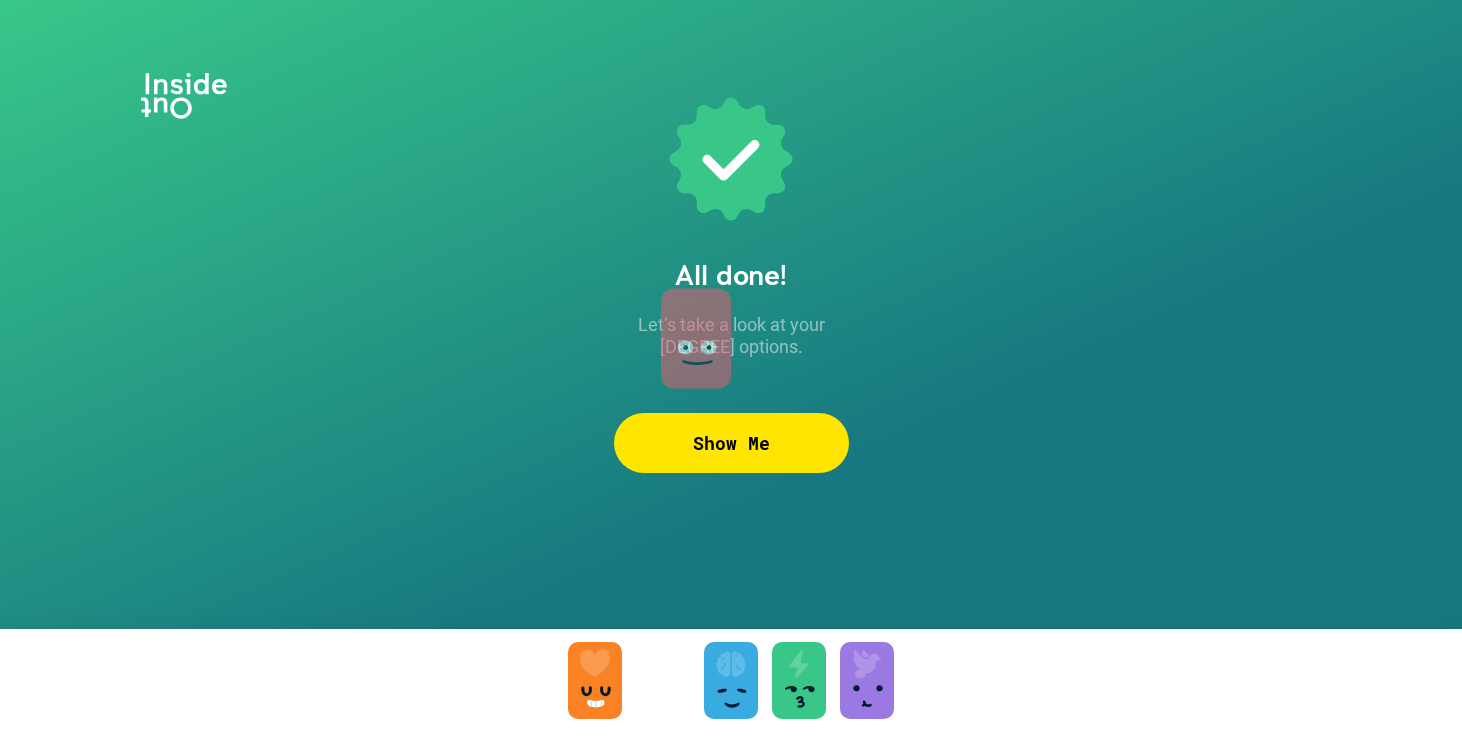 drag, startPoint x: 710, startPoint y: 709, endPoint x: 669, endPoint y: 279, distance: 431.95023 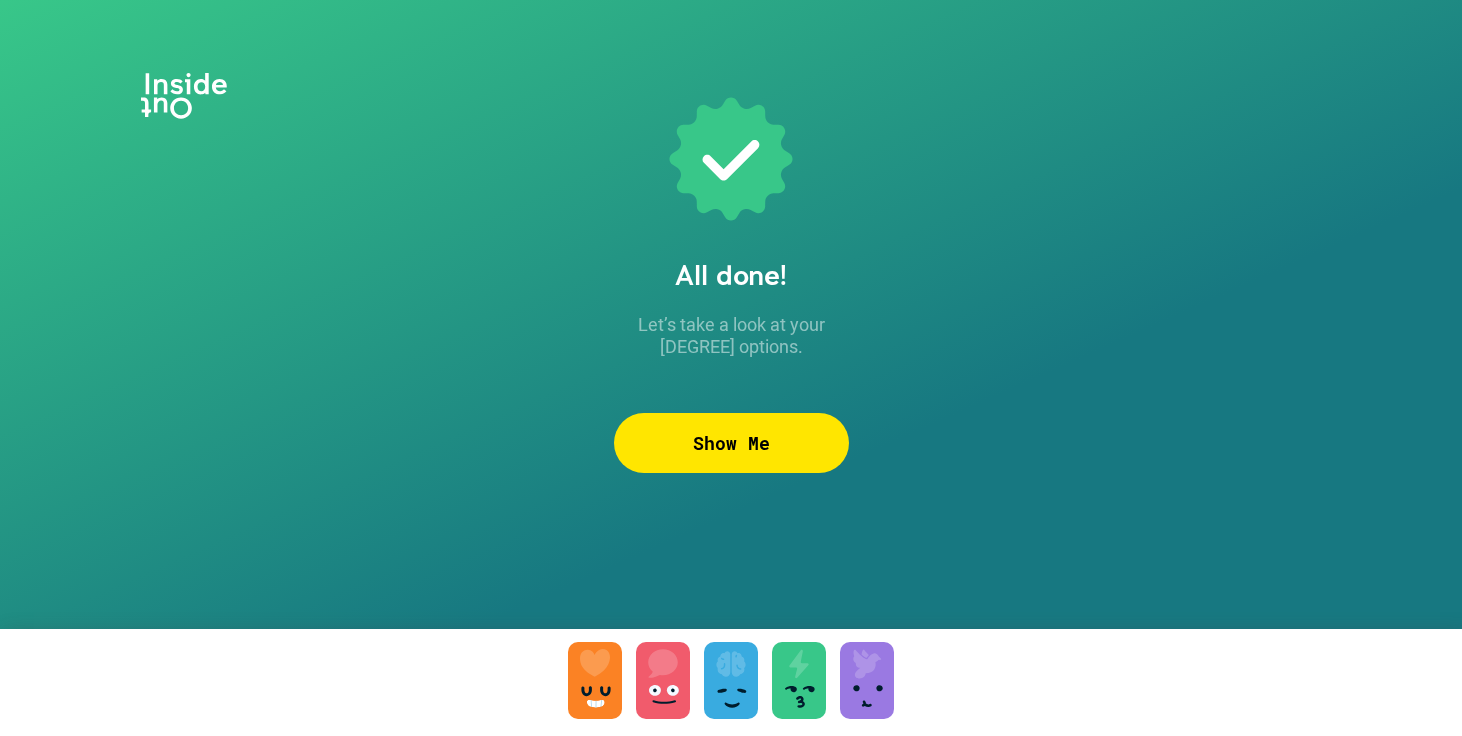 click on "Draggable item interpersonal was dropped over droppable area critical-thinking" at bounding box center [731, 368] 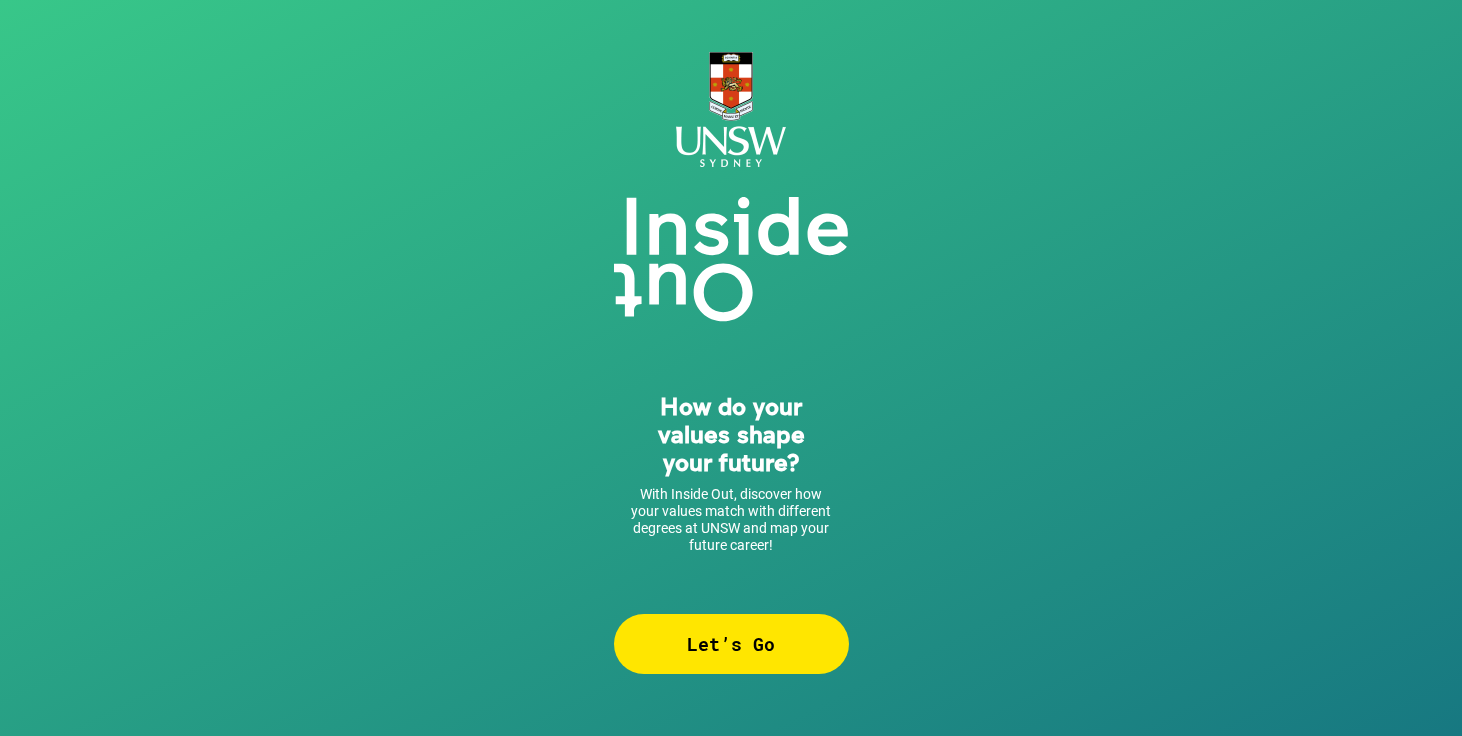 click on "Let’s Go" at bounding box center (731, 644) 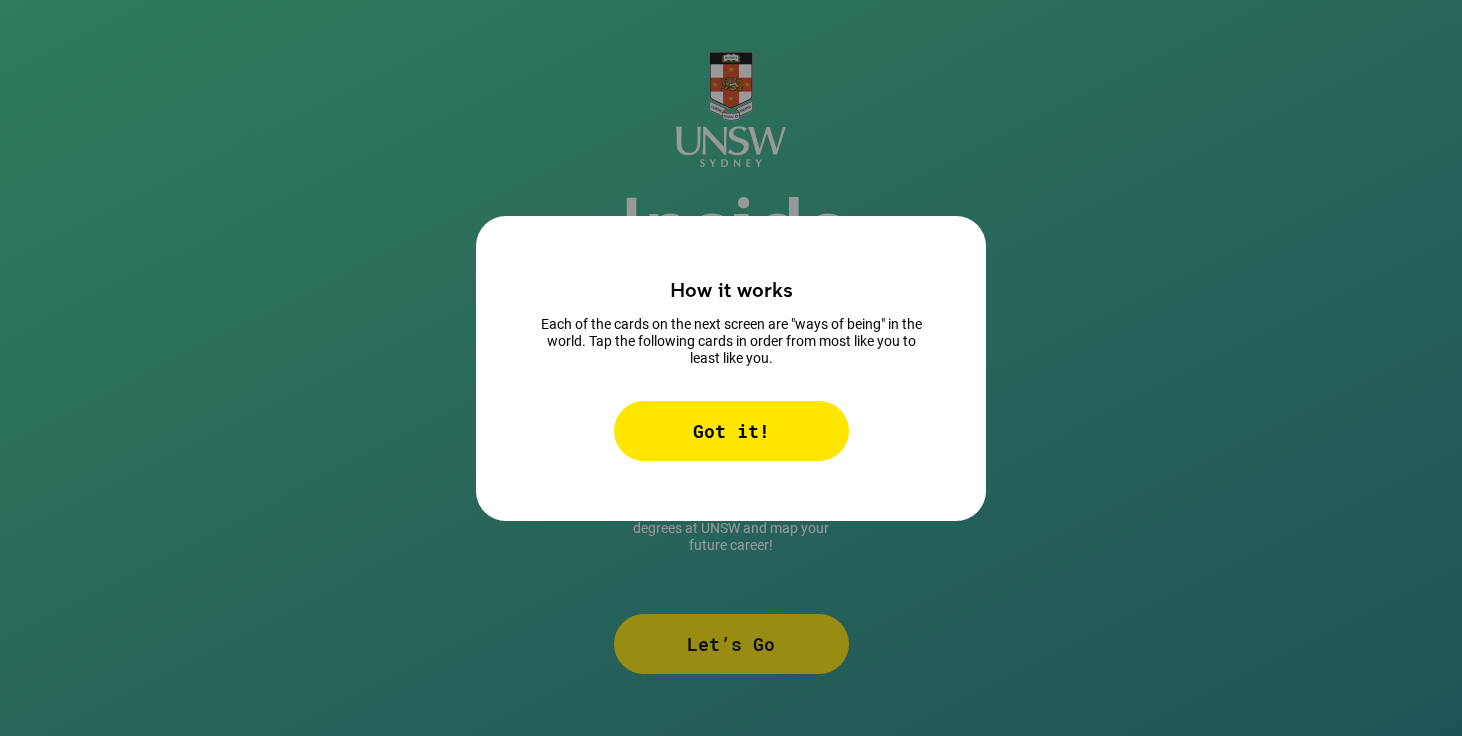 click on "Got it!" at bounding box center (731, 431) 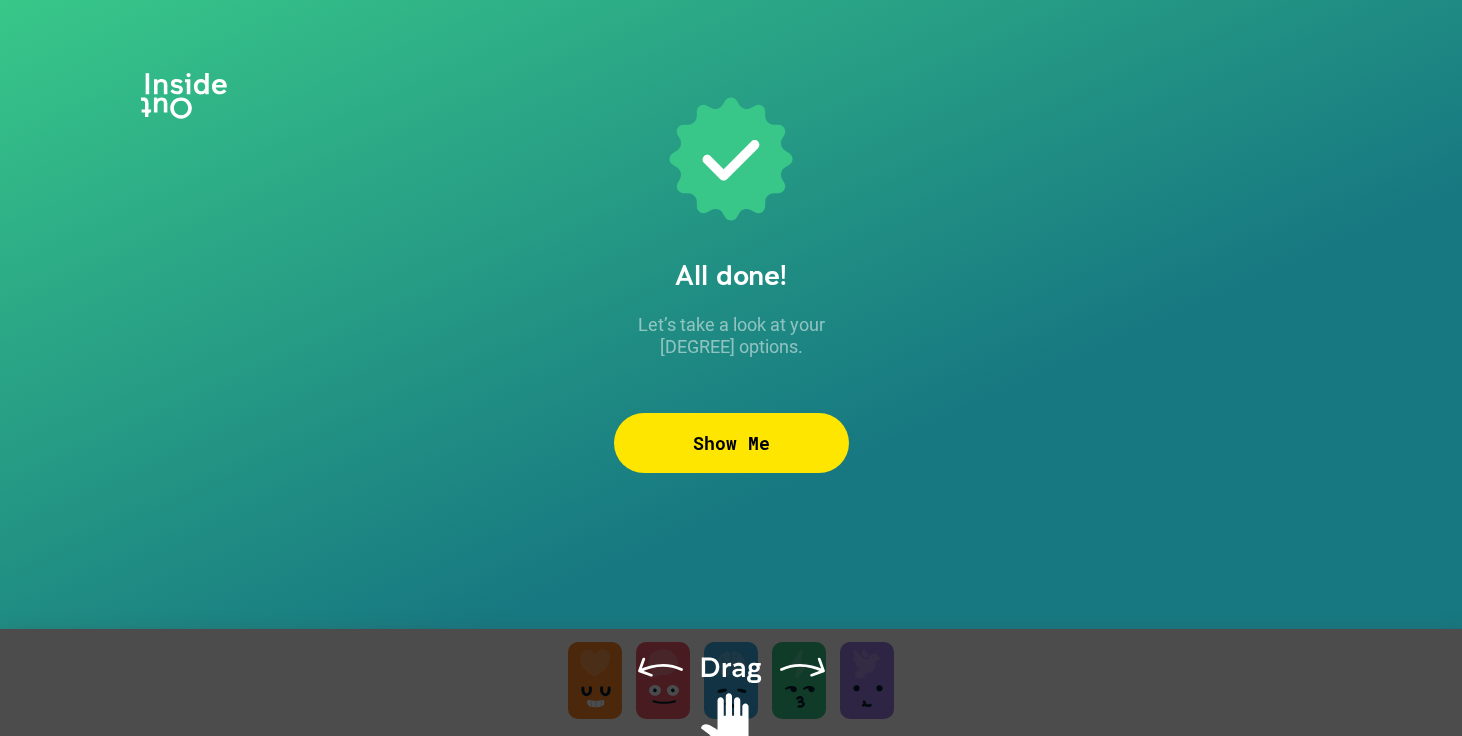 click on "All done! Let’s take a look at your [DEGREE] options. Show Me
To pick up a draggable item, press the space bar.
While dragging, use the arrow keys to move the item.
Press space again to drop the item in its new position, or press escape to cancel." at bounding box center [731, 368] 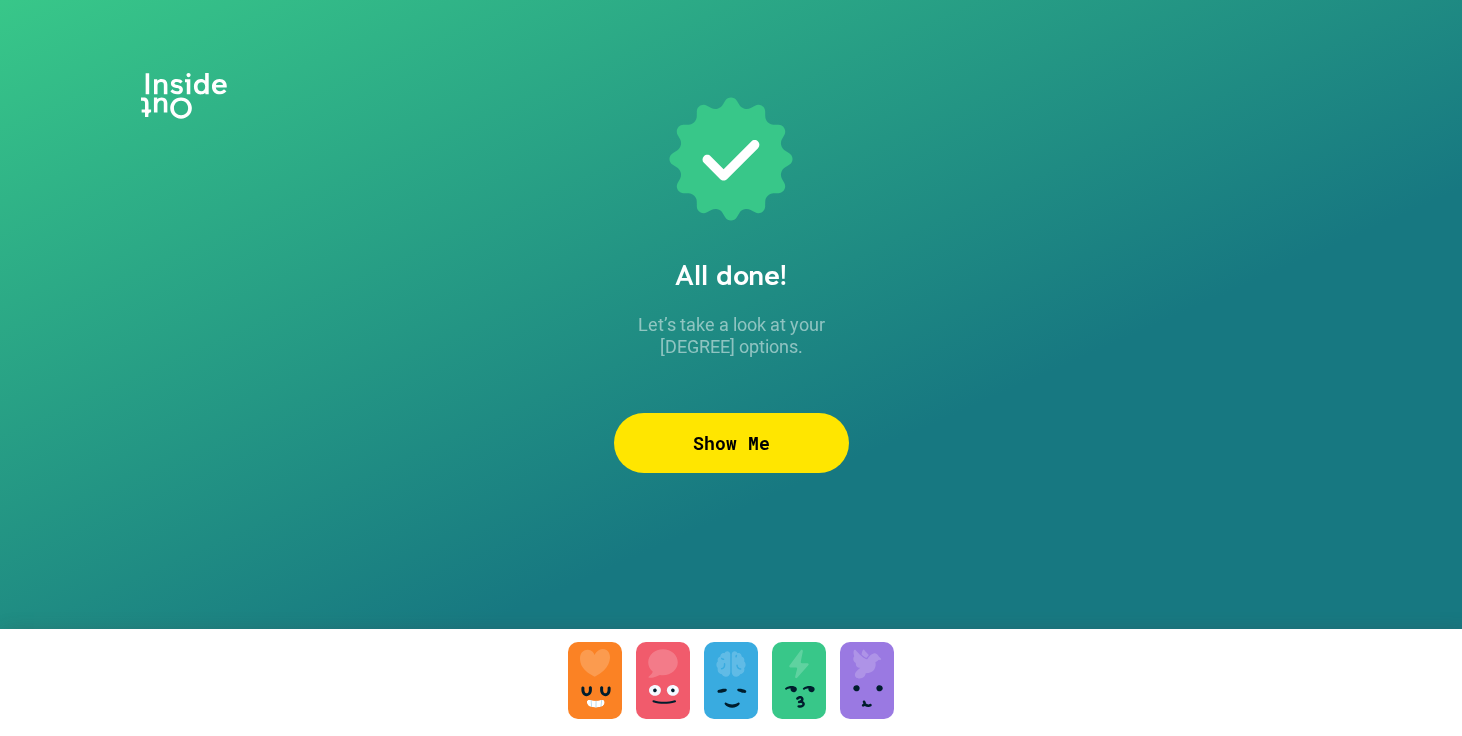click on "Show Me" at bounding box center [731, 443] 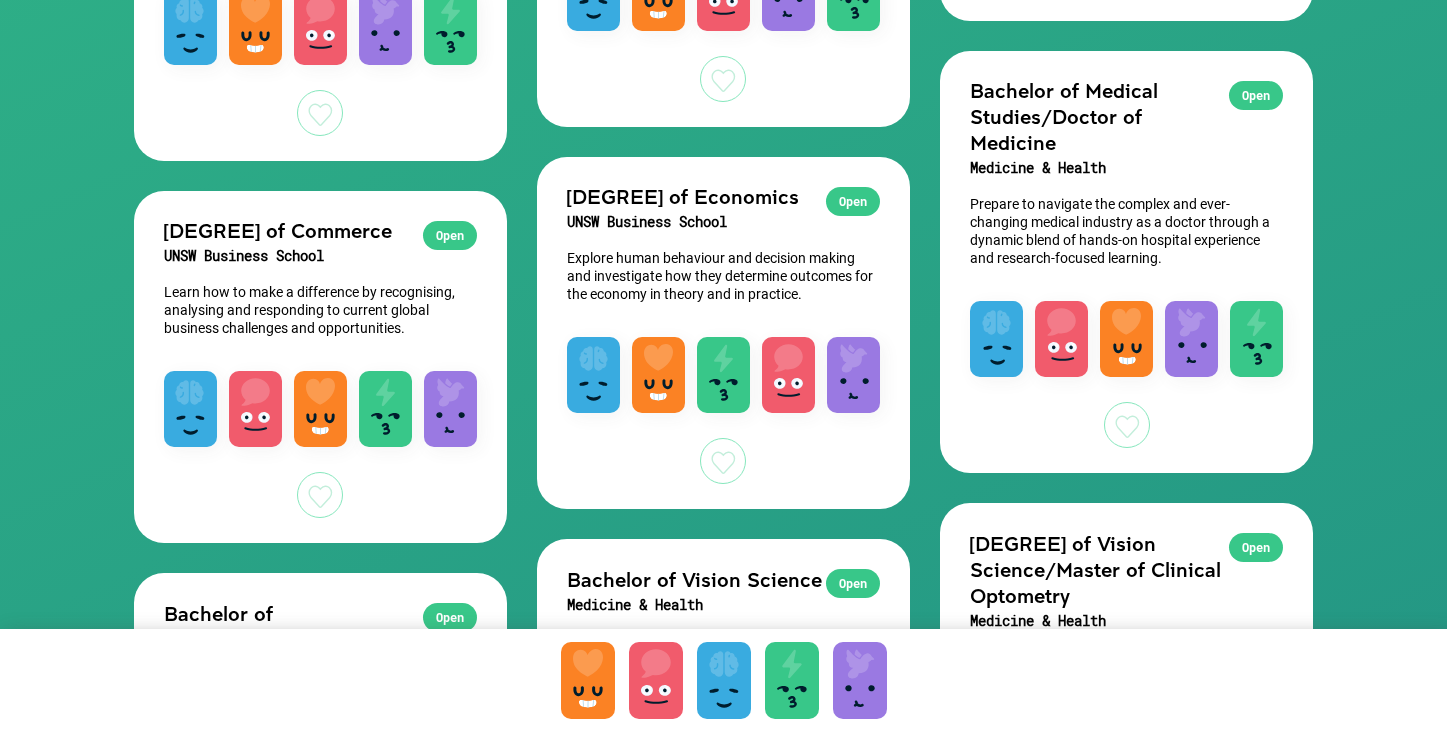 scroll, scrollTop: 1482, scrollLeft: 0, axis: vertical 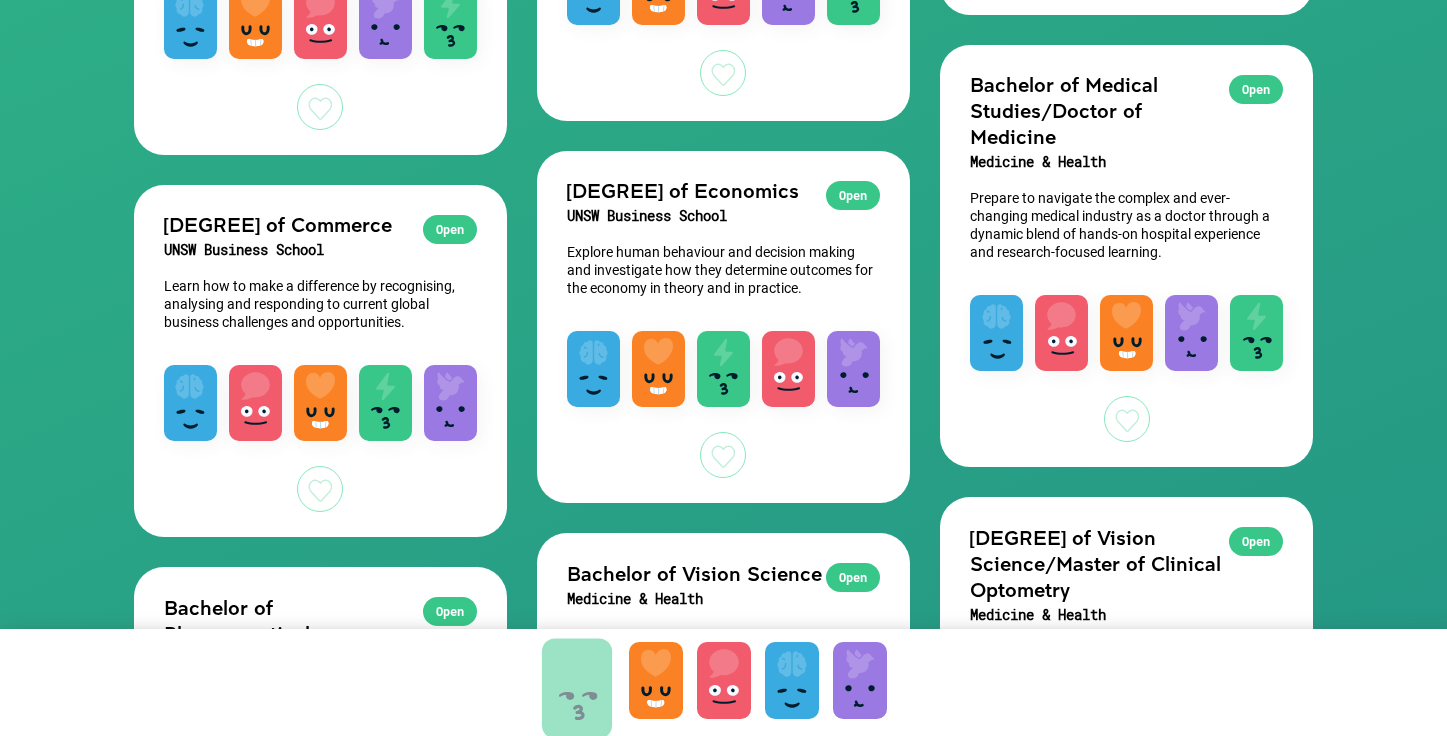 drag, startPoint x: 790, startPoint y: 700, endPoint x: 575, endPoint y: 708, distance: 215.14879 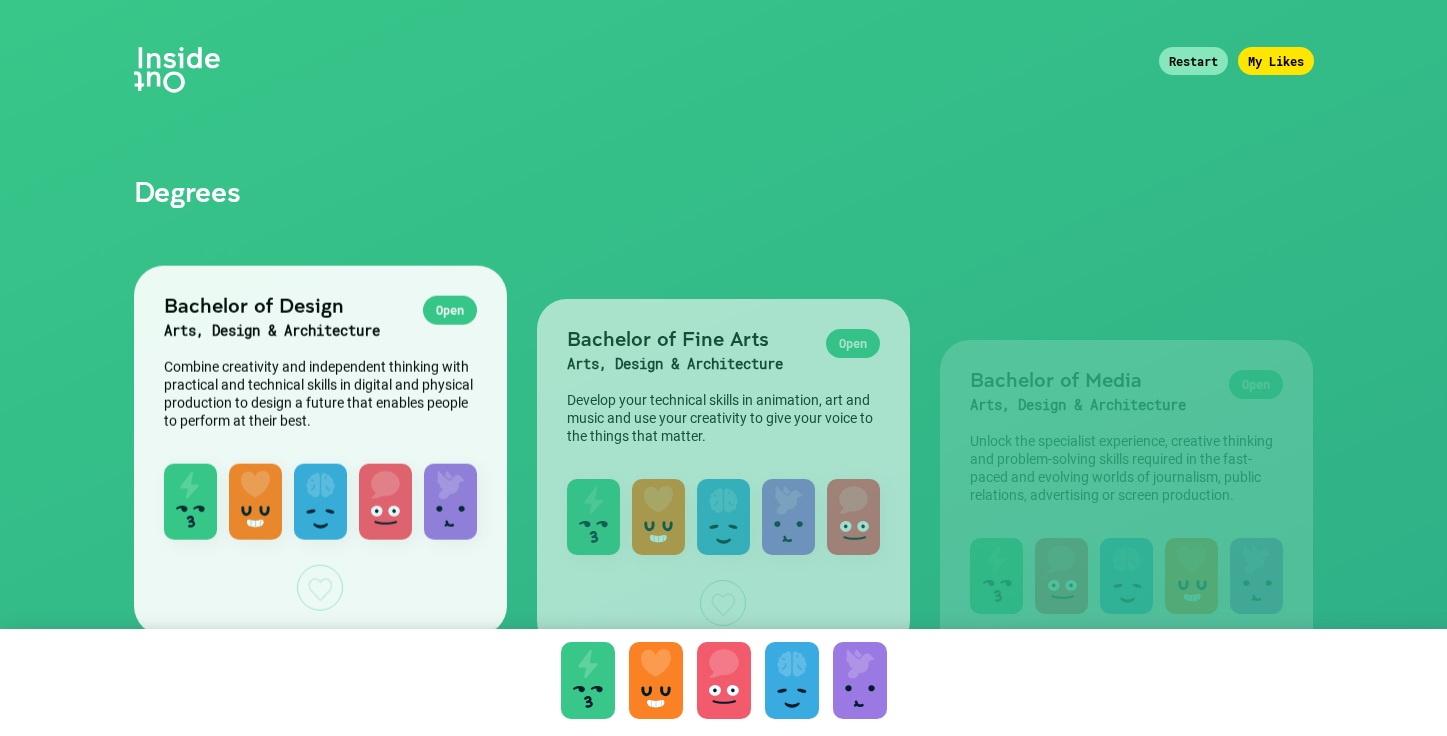 scroll, scrollTop: 0, scrollLeft: 0, axis: both 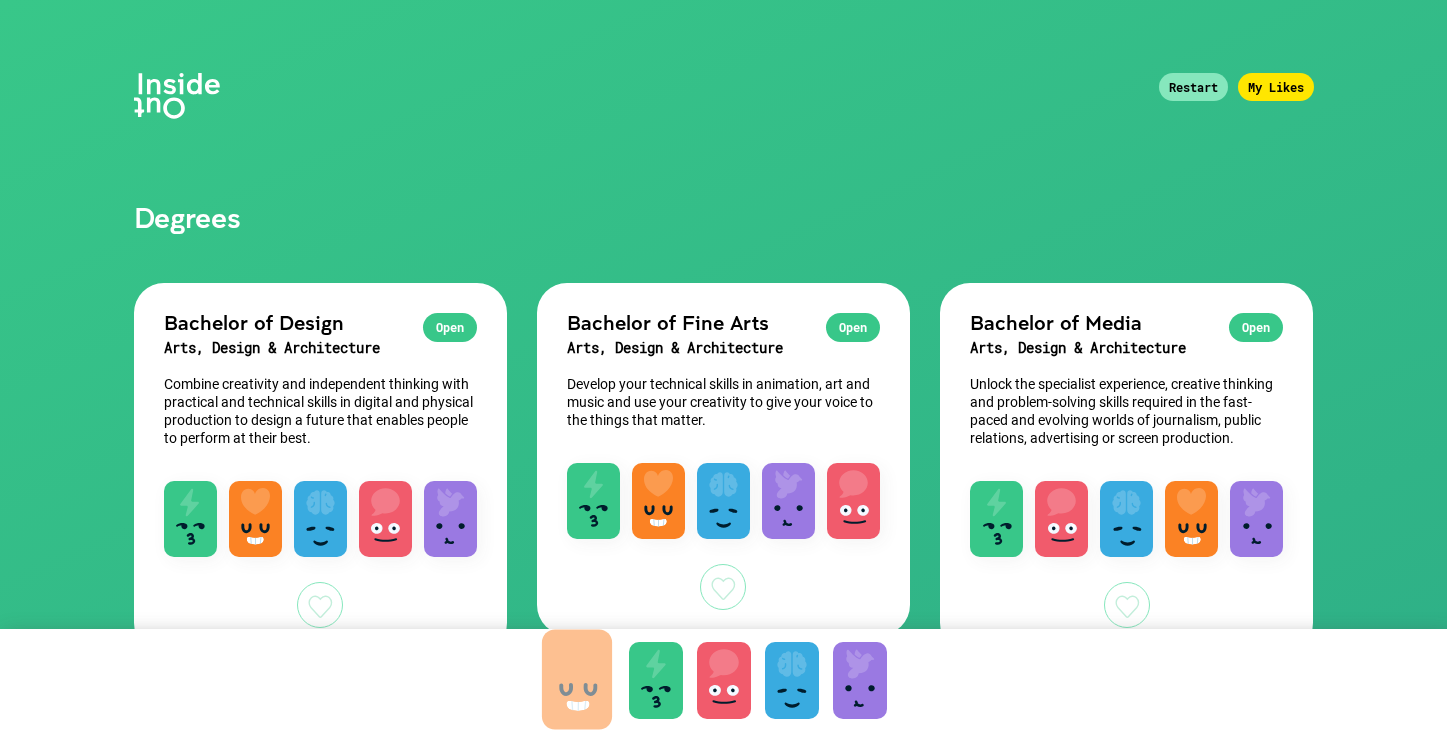 drag, startPoint x: 667, startPoint y: 684, endPoint x: 585, endPoint y: 683, distance: 82.006096 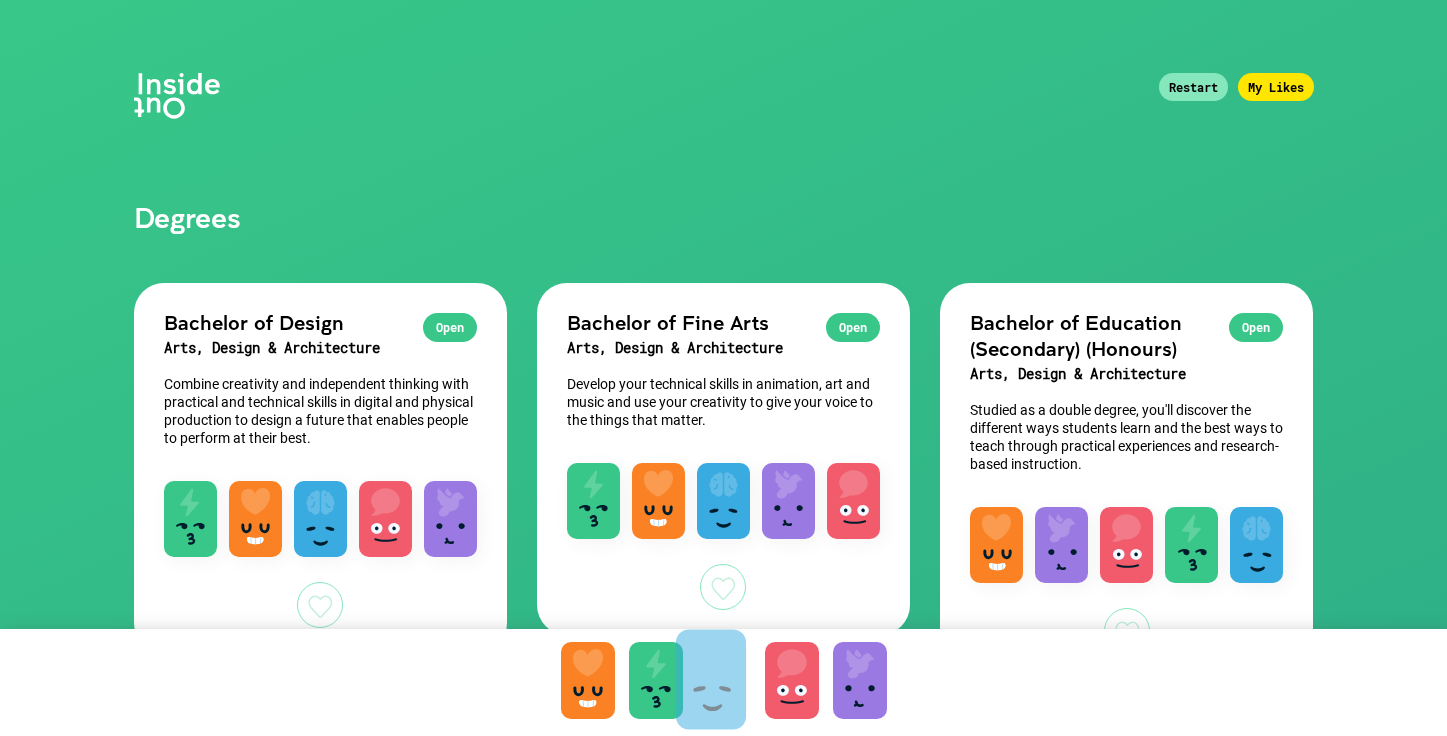 drag, startPoint x: 812, startPoint y: 691, endPoint x: 731, endPoint y: 690, distance: 81.00617 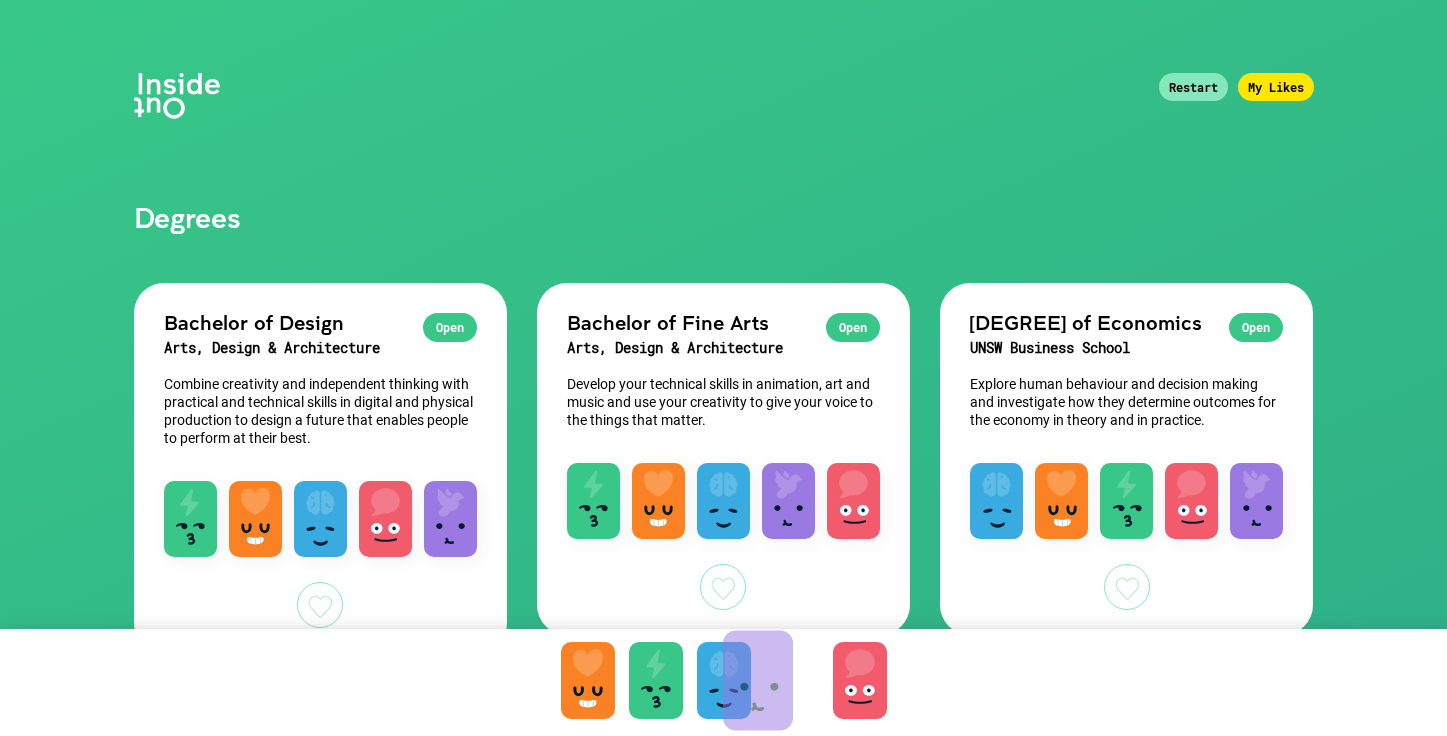 drag, startPoint x: 859, startPoint y: 681, endPoint x: 757, endPoint y: 681, distance: 102 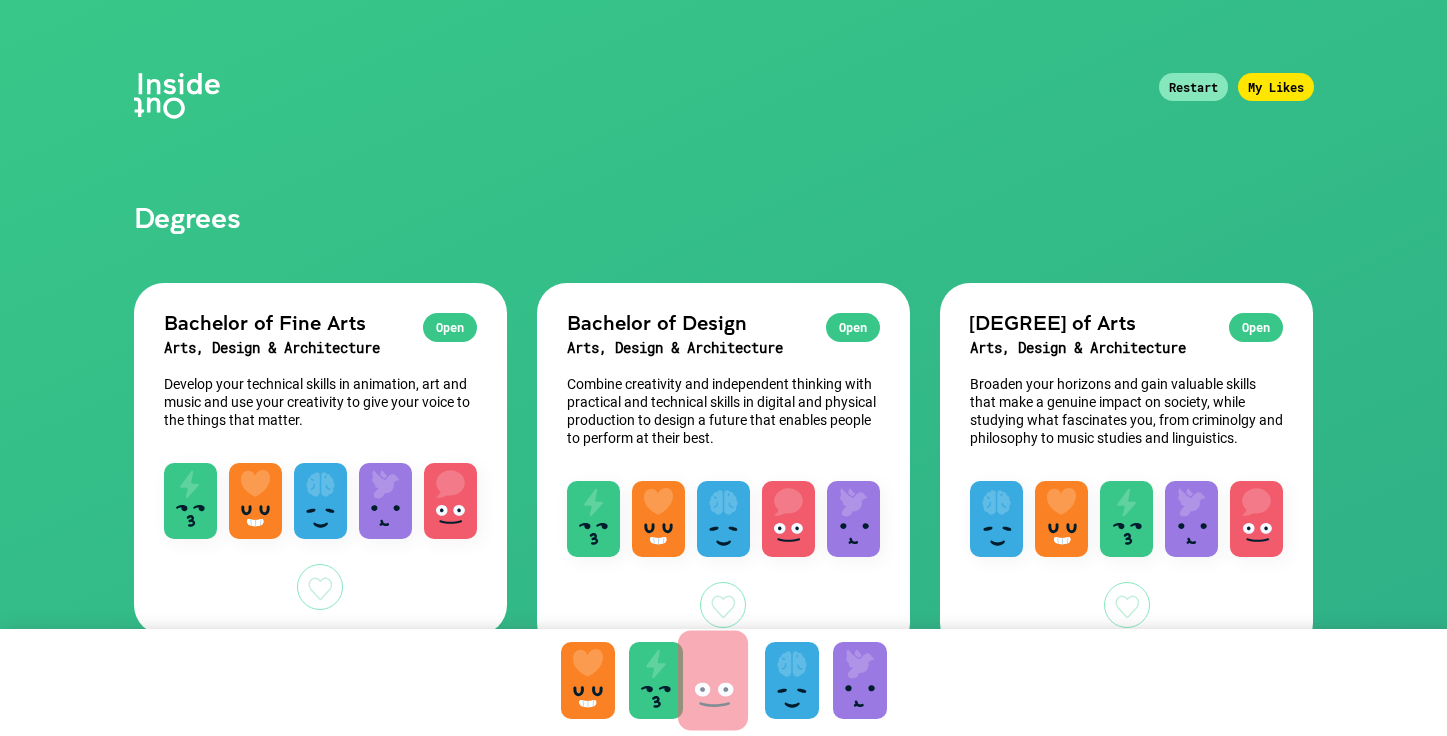drag, startPoint x: 870, startPoint y: 692, endPoint x: 723, endPoint y: 692, distance: 147 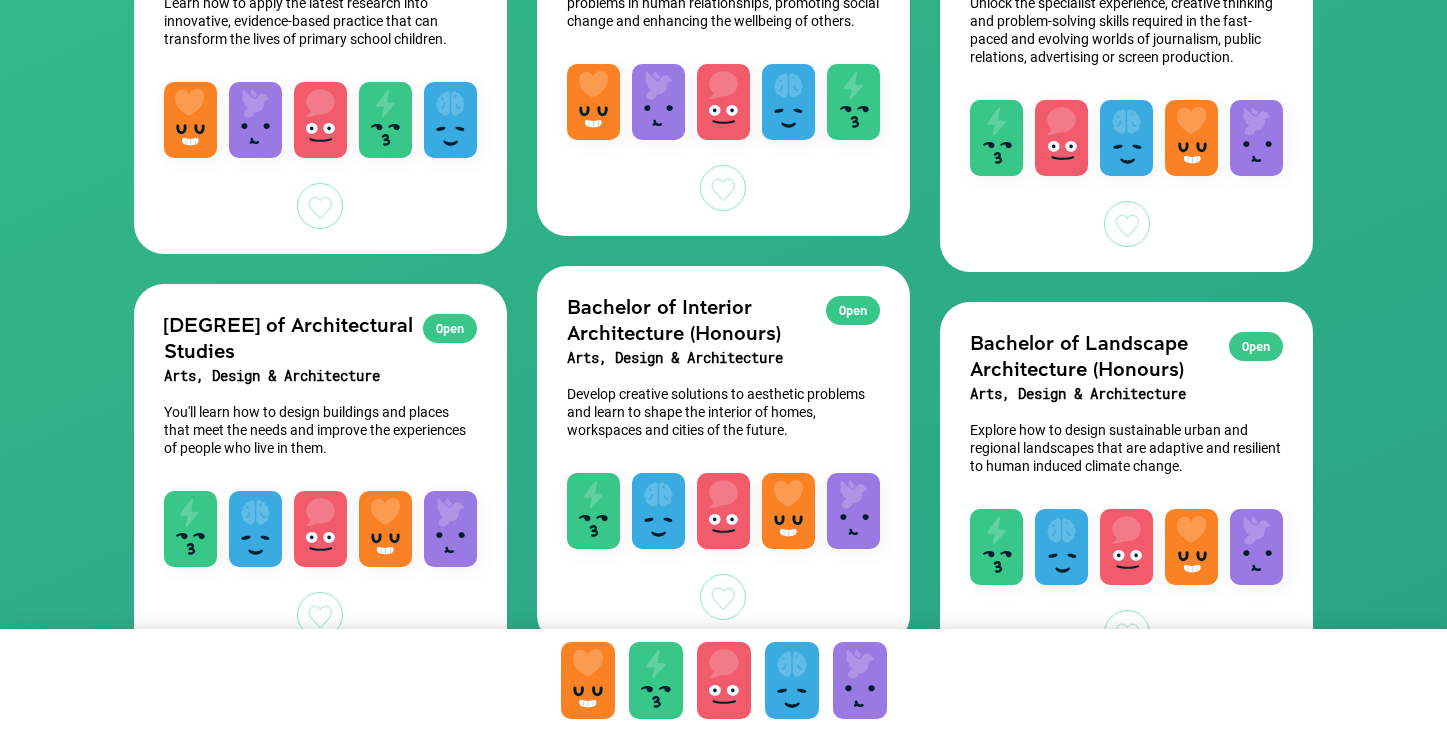 scroll, scrollTop: 930, scrollLeft: 0, axis: vertical 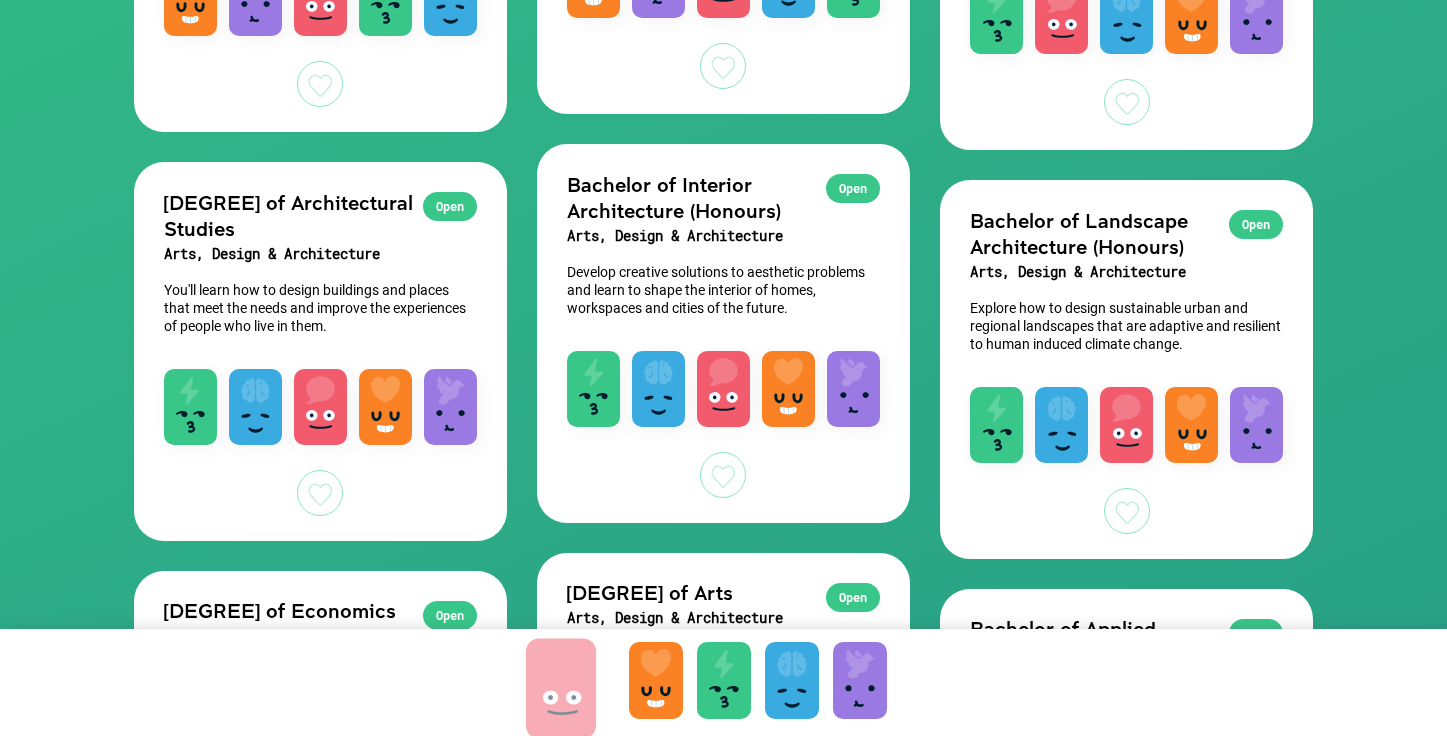 drag, startPoint x: 736, startPoint y: 679, endPoint x: 545, endPoint y: 690, distance: 191.3165 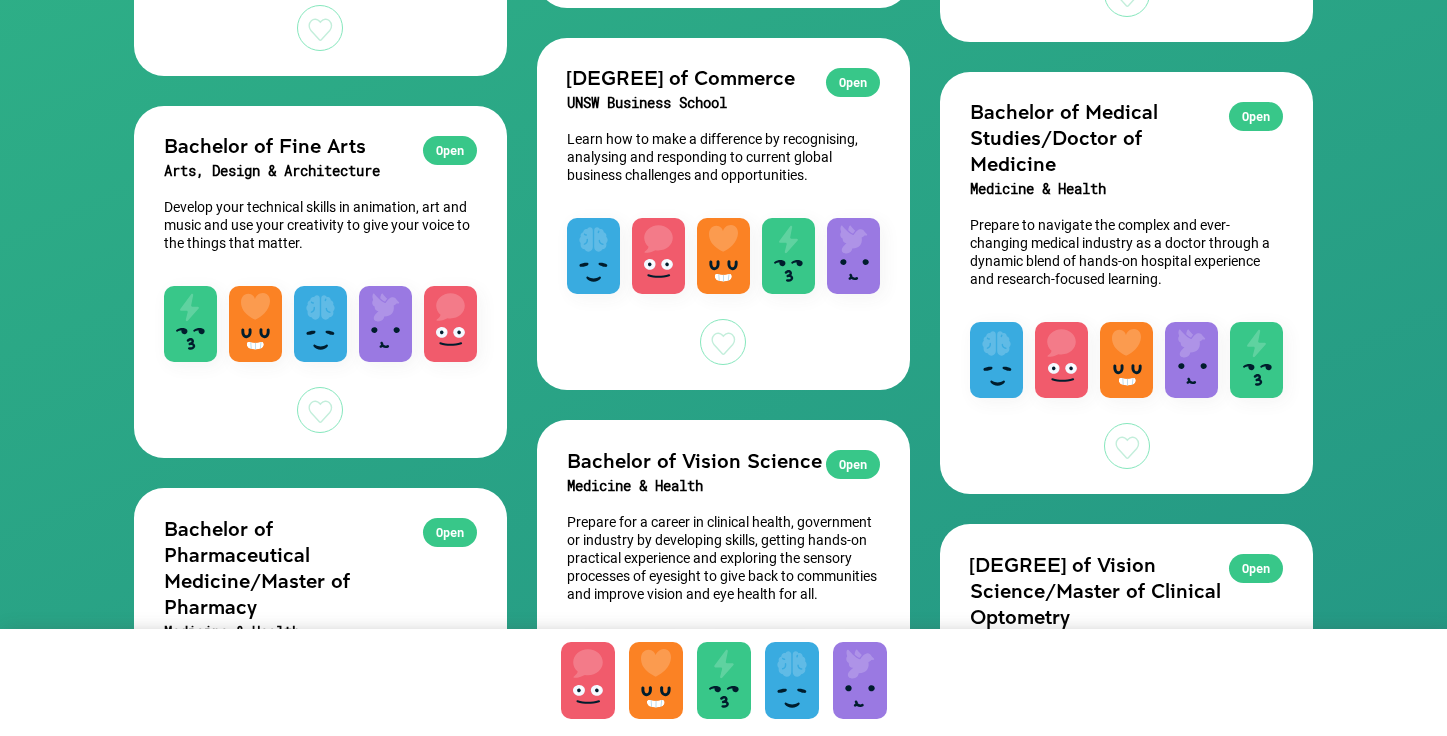 scroll, scrollTop: 1471, scrollLeft: 0, axis: vertical 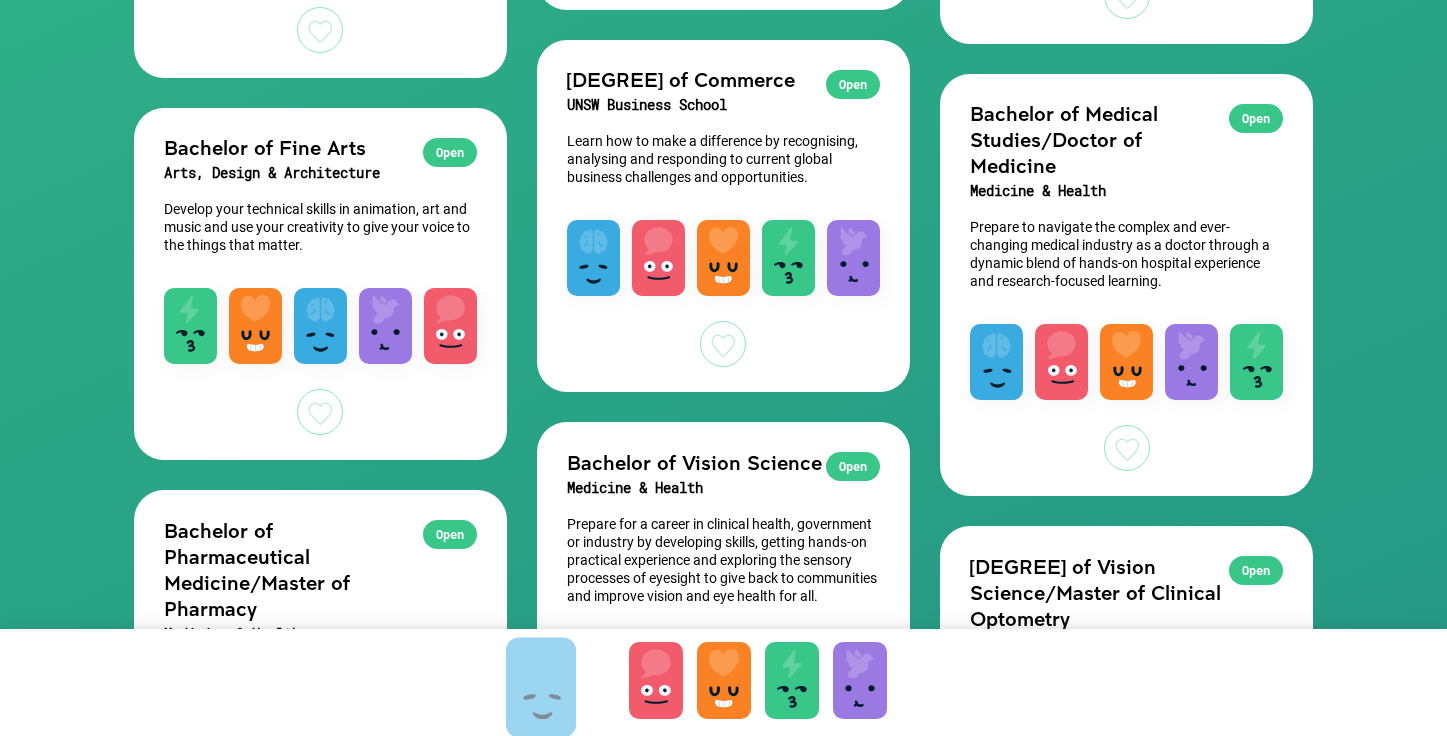 drag, startPoint x: 803, startPoint y: 665, endPoint x: 552, endPoint y: 672, distance: 251.0976 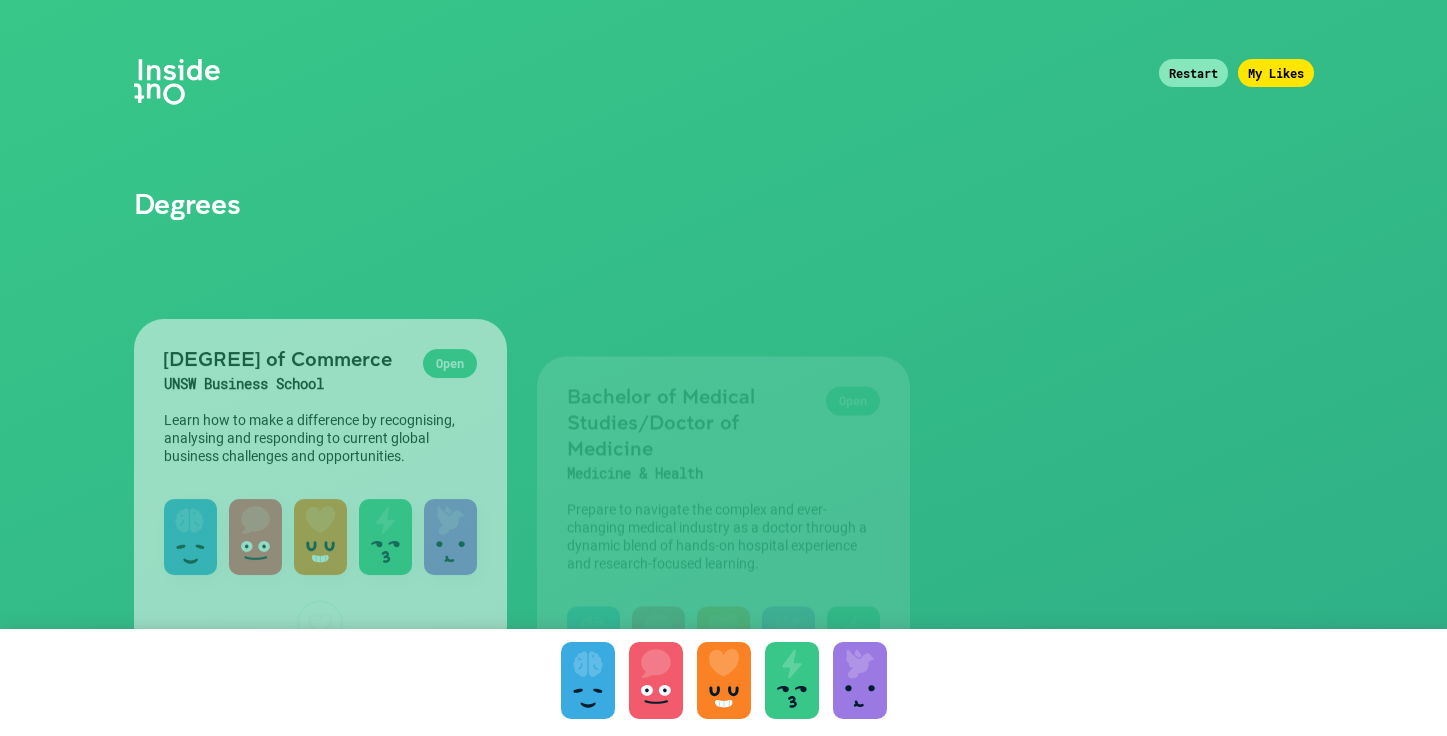 scroll, scrollTop: 0, scrollLeft: 0, axis: both 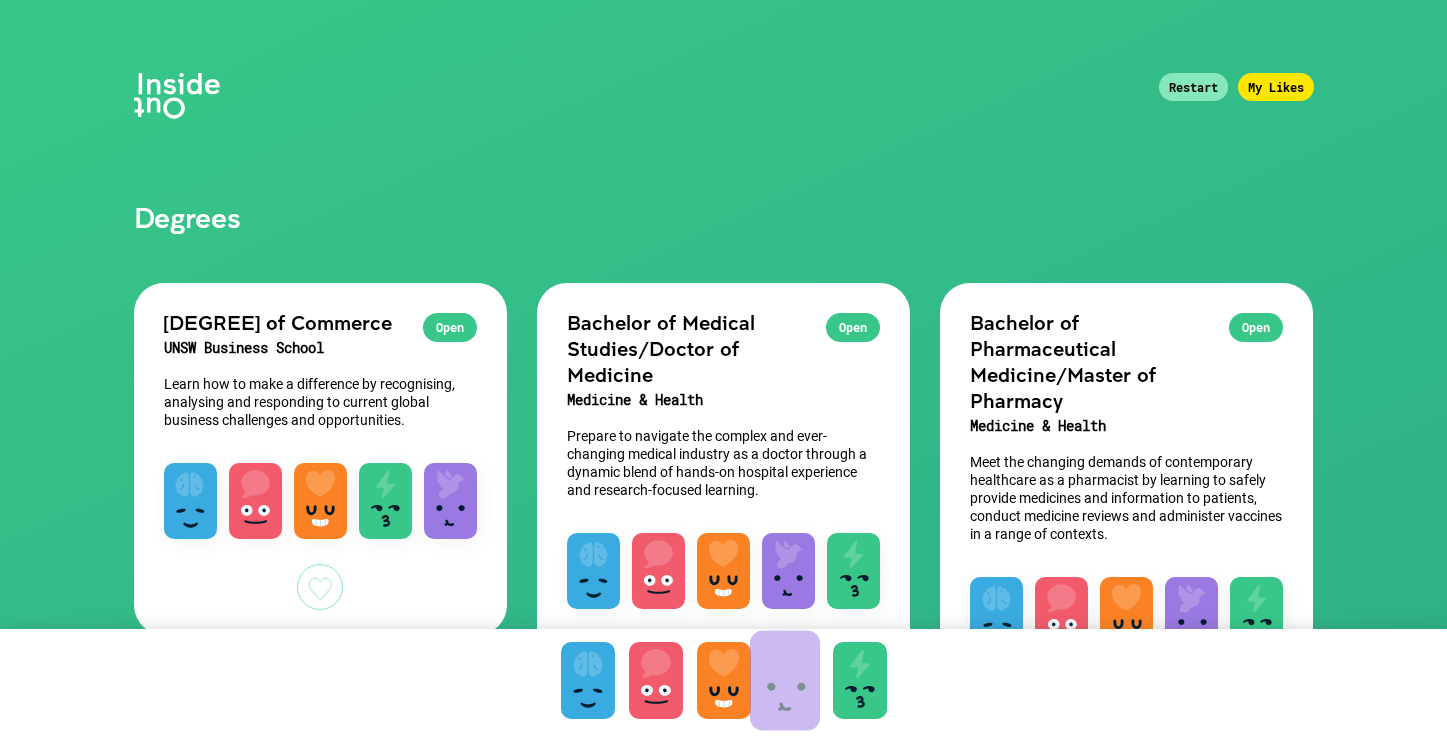 drag, startPoint x: 879, startPoint y: 655, endPoint x: 798, endPoint y: 655, distance: 81 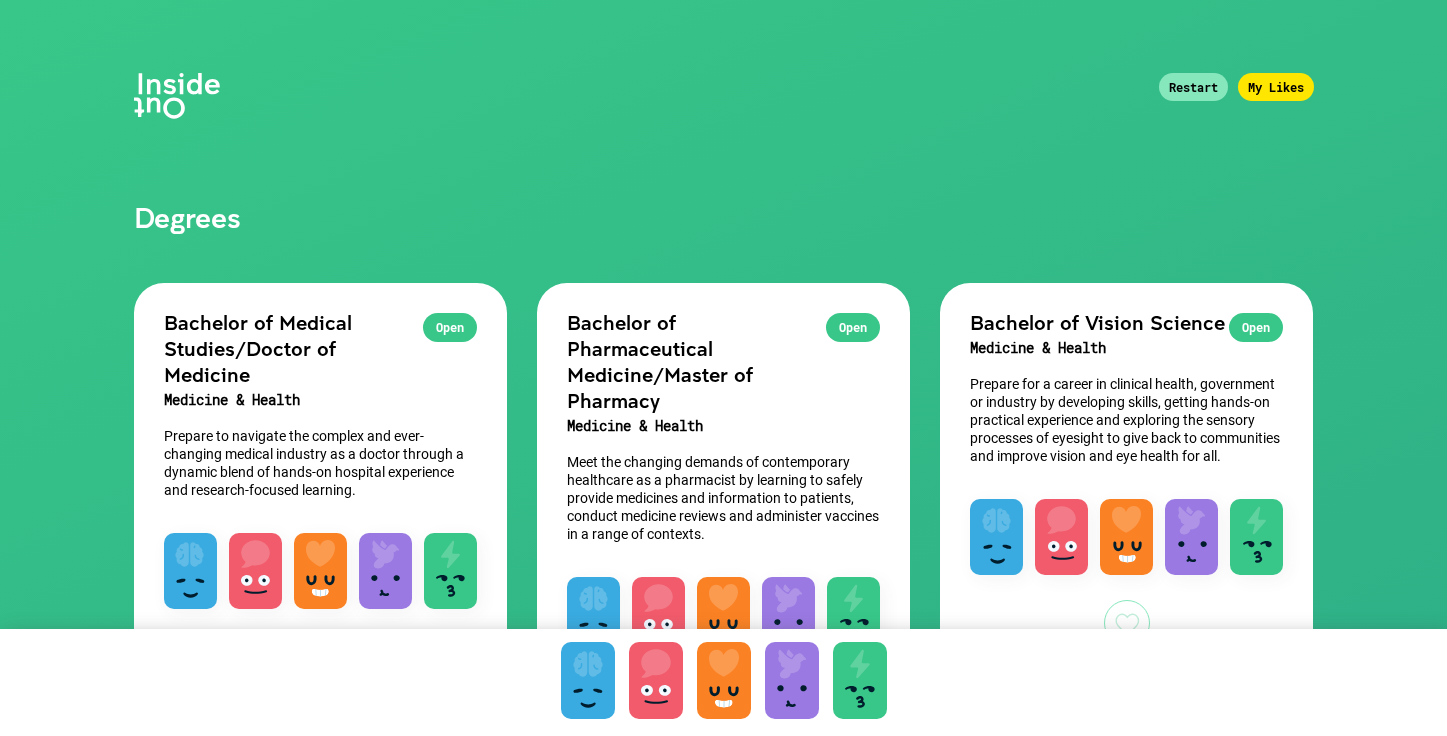 click on "Bachelor of Medical Studies/Doctor of Medicine" at bounding box center (320, 348) 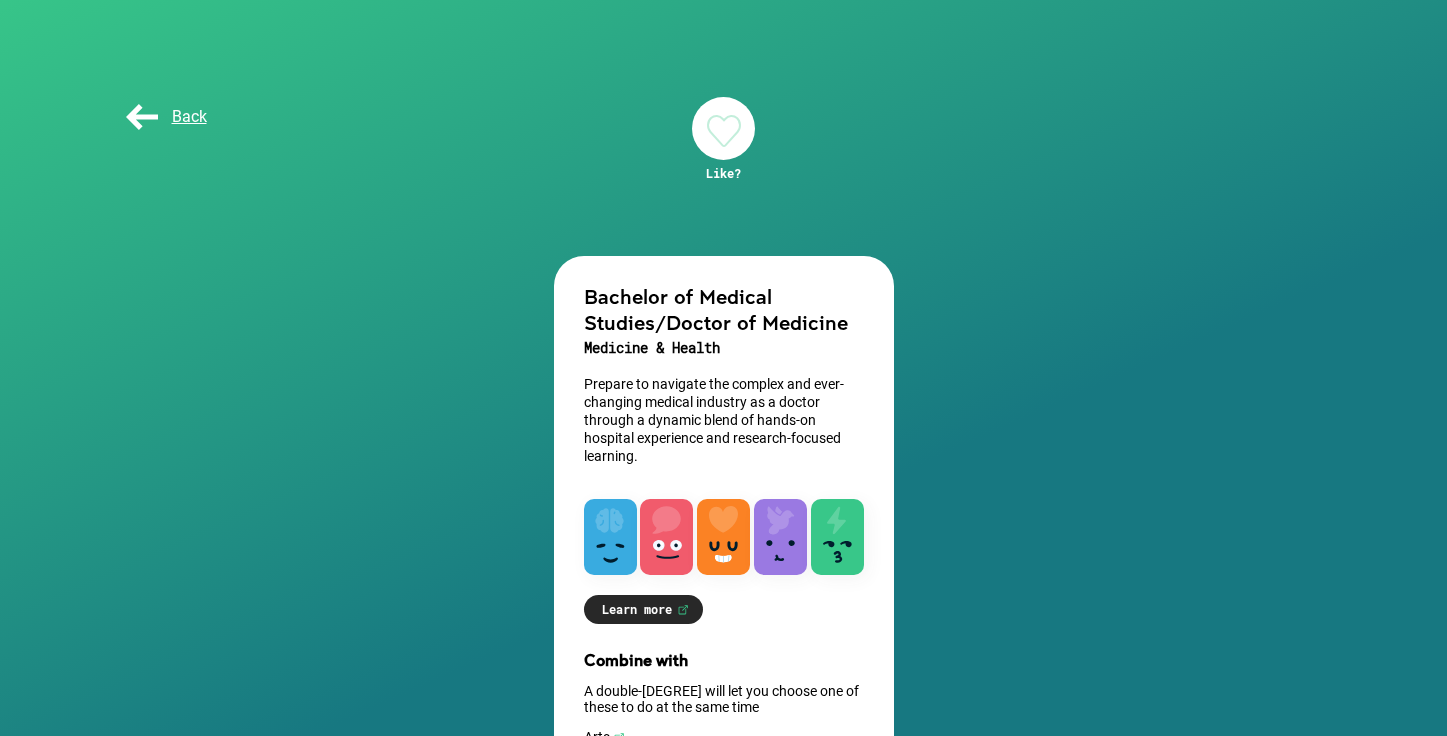 scroll, scrollTop: 103, scrollLeft: 0, axis: vertical 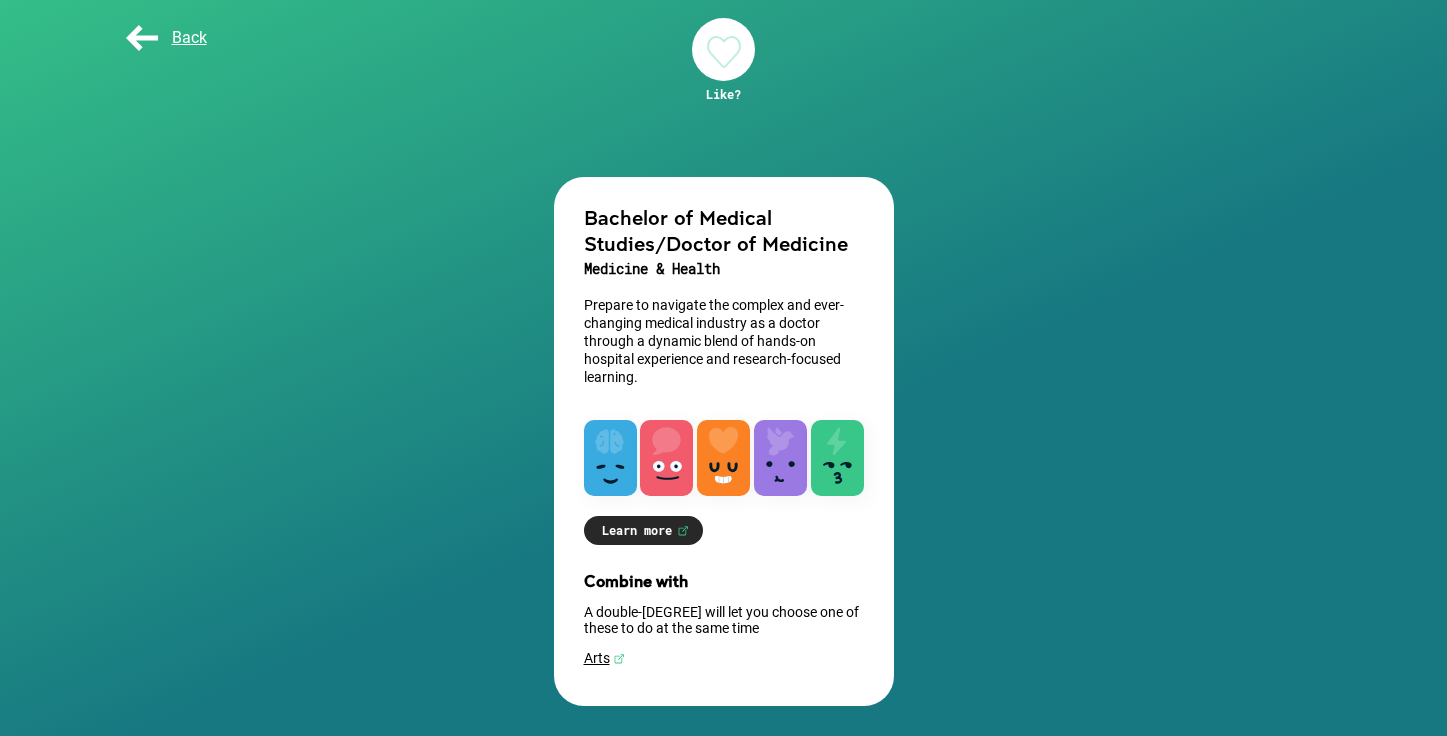 click at bounding box center (610, 458) 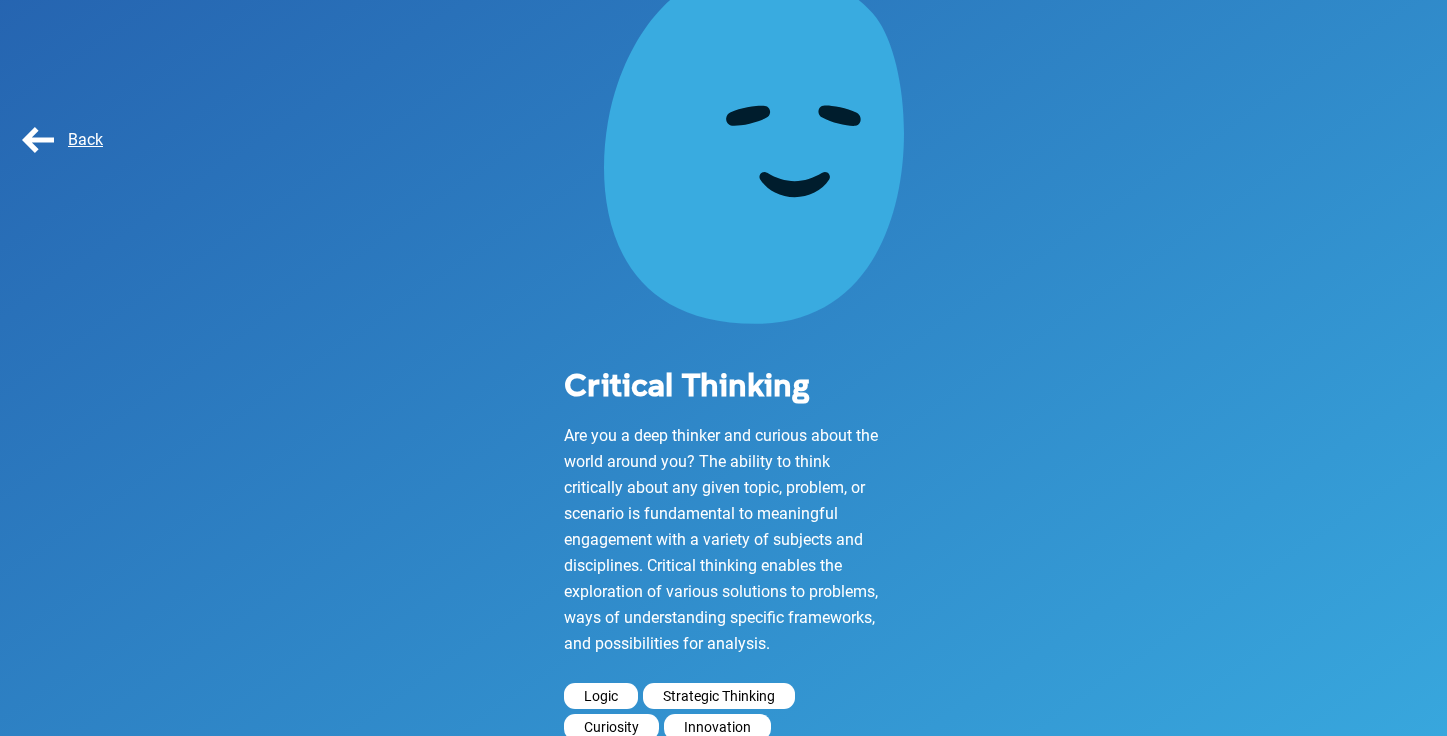 scroll, scrollTop: 204, scrollLeft: 0, axis: vertical 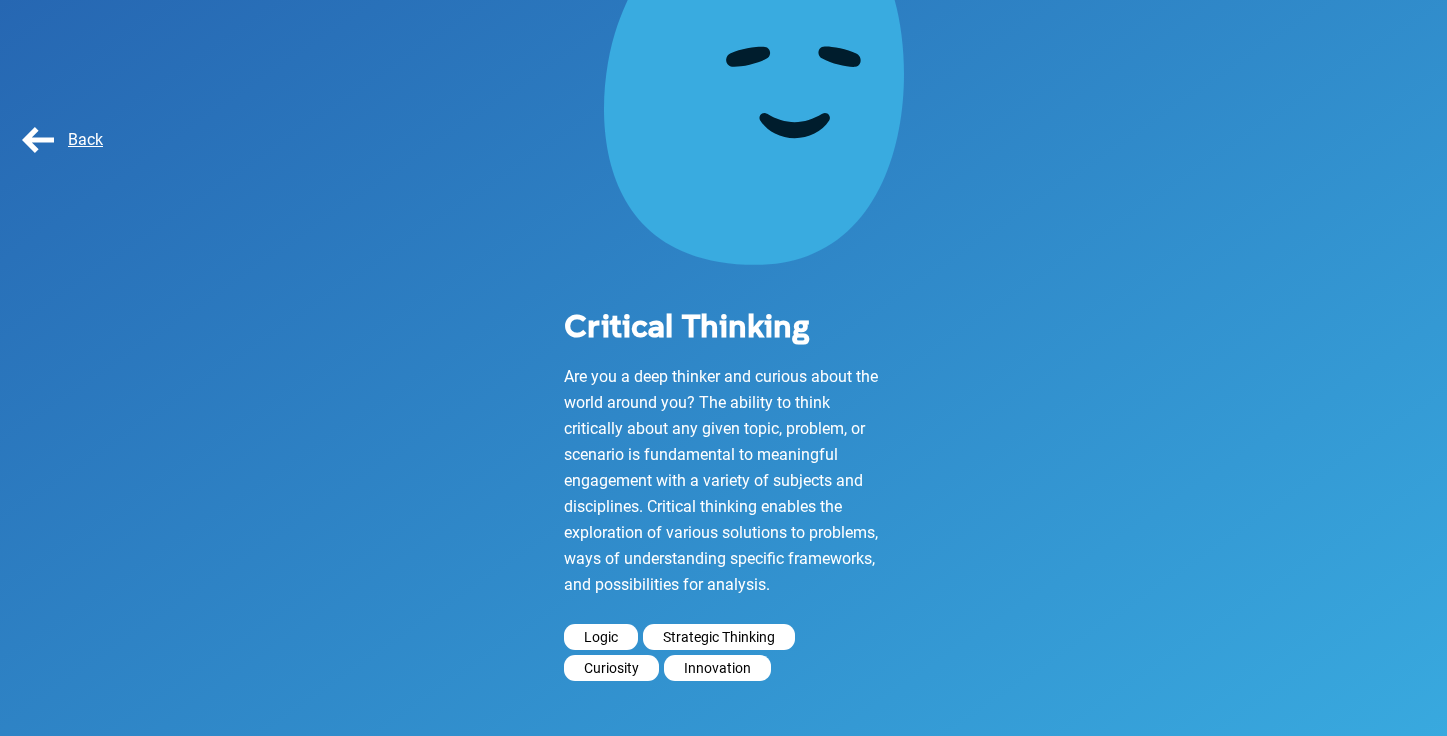 click on "Back" at bounding box center [60, 139] 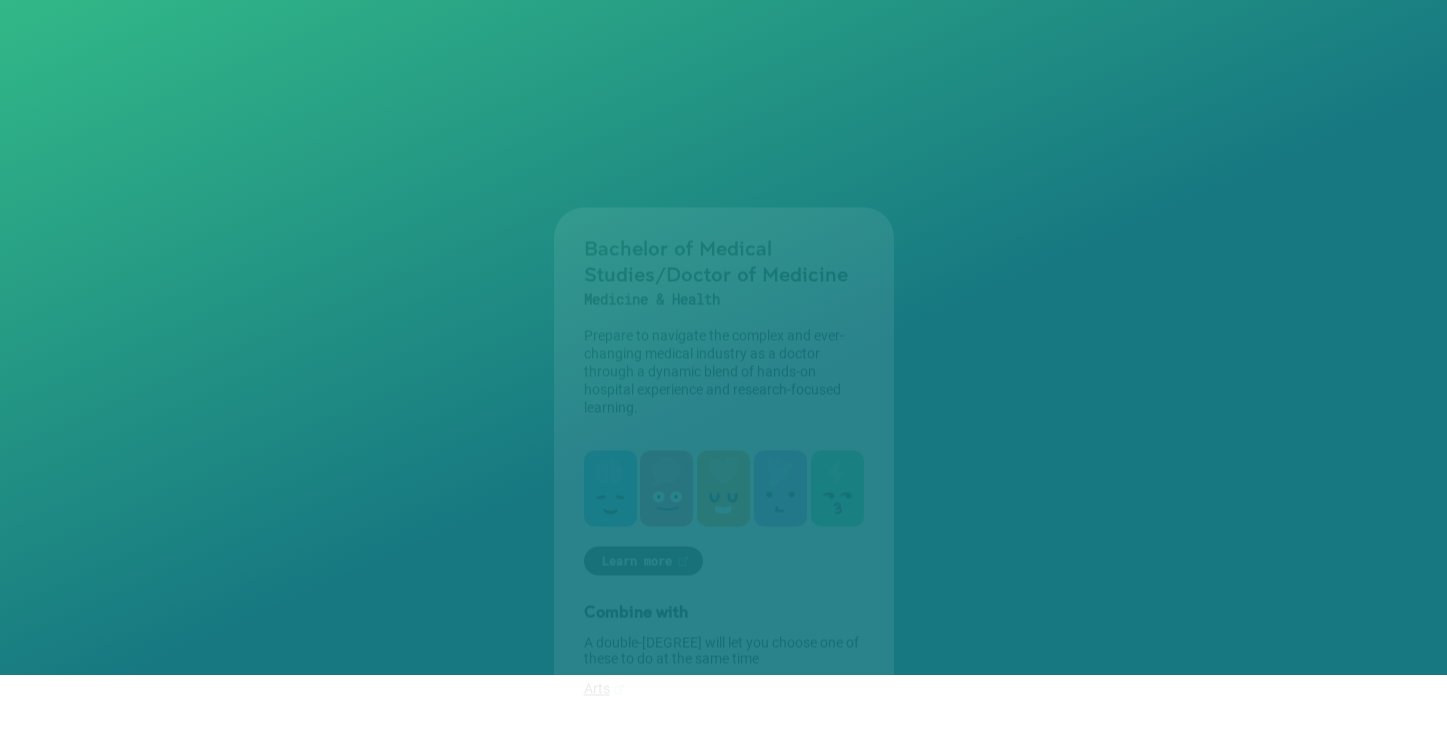 scroll, scrollTop: 0, scrollLeft: 0, axis: both 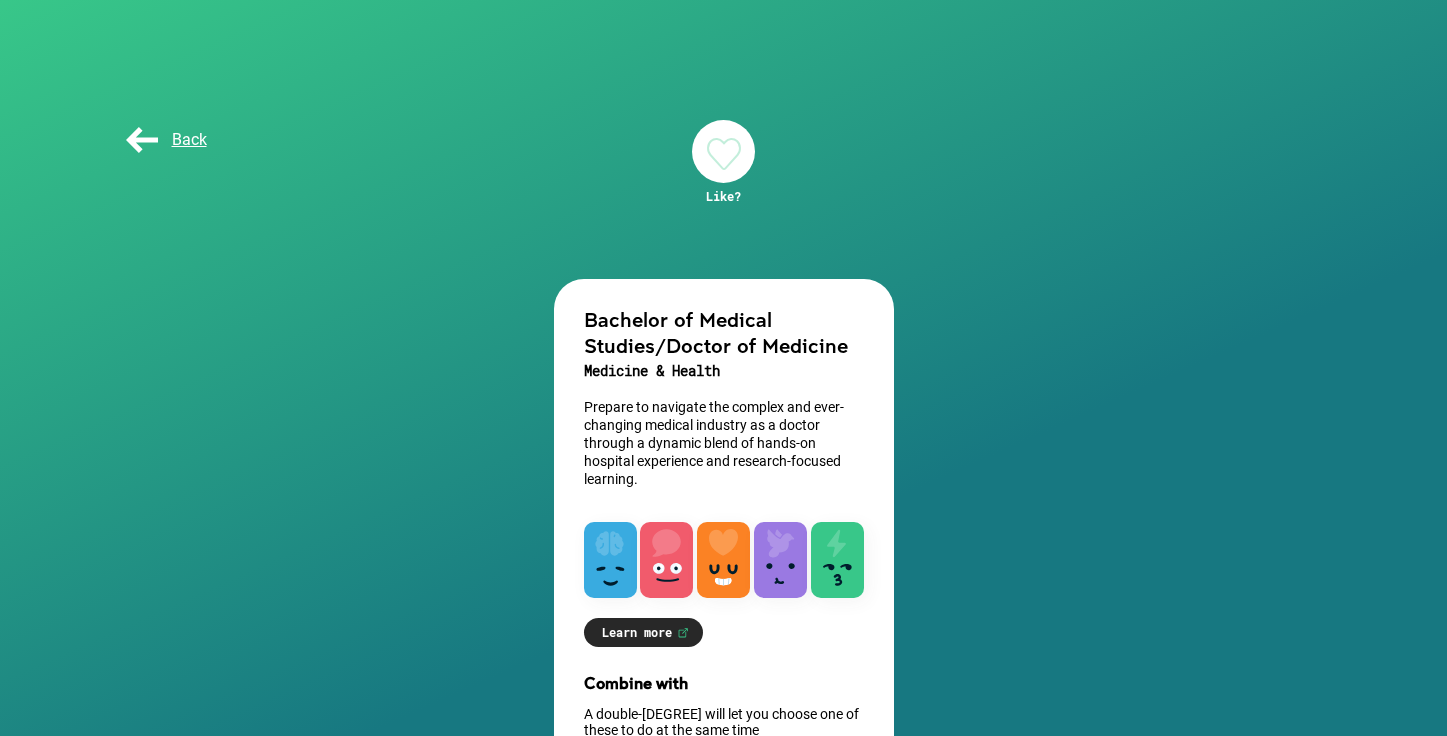 click at bounding box center [666, 560] 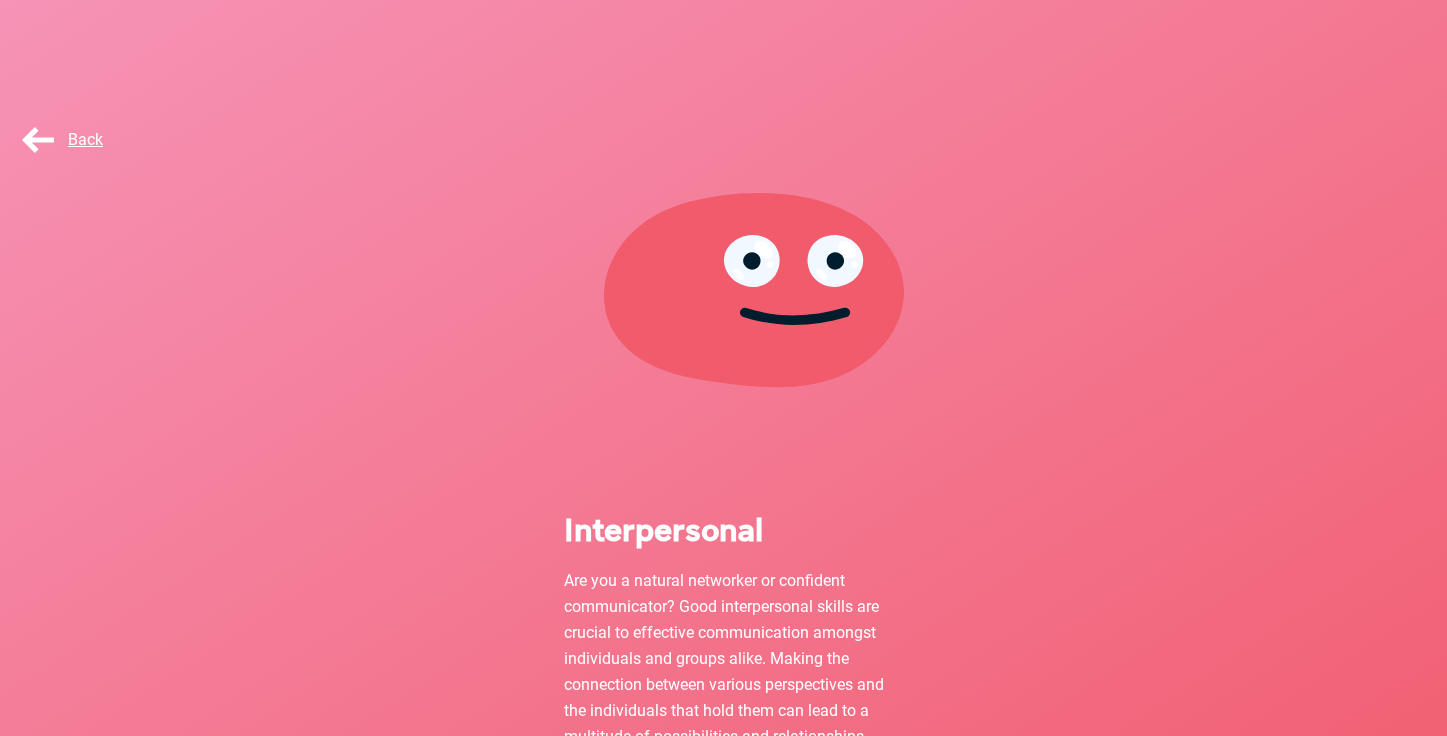 click on "Back" at bounding box center [60, 139] 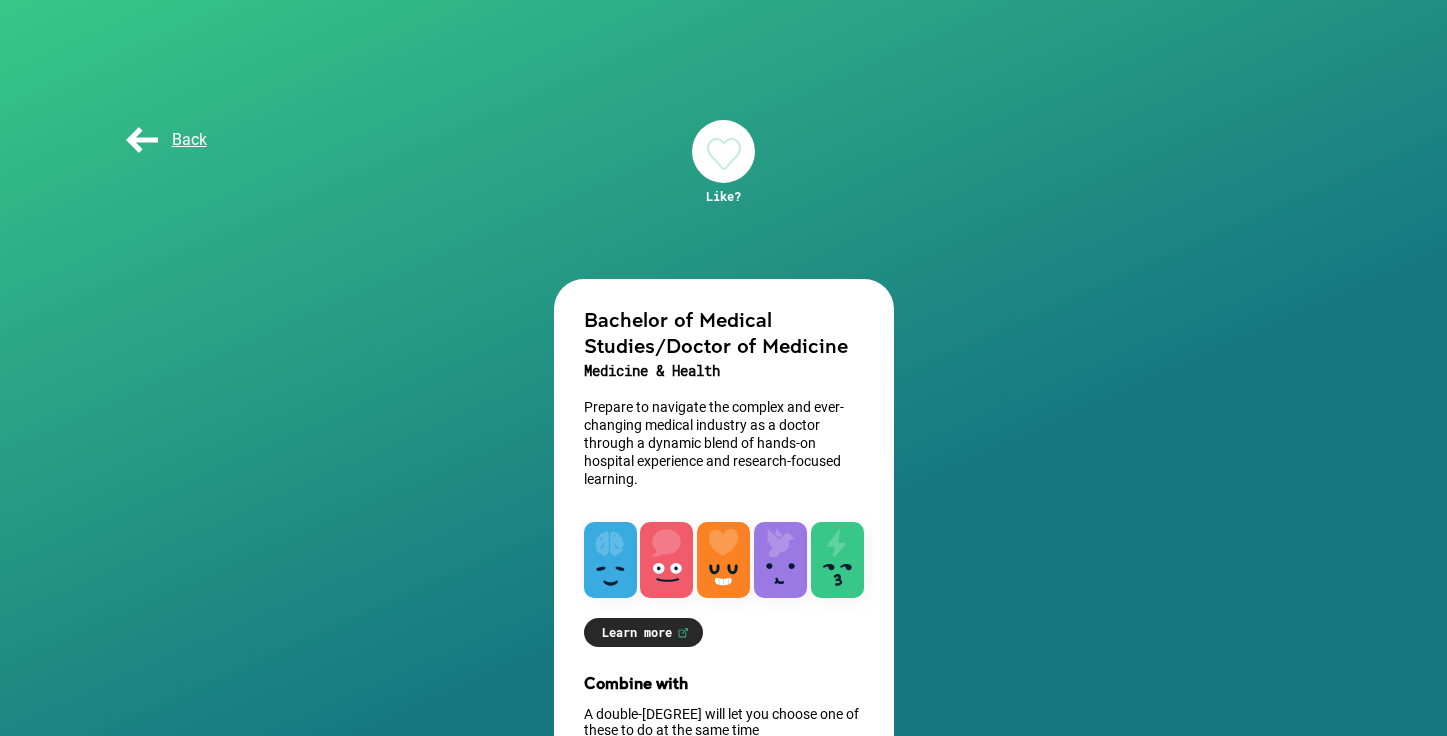 click at bounding box center (780, 560) 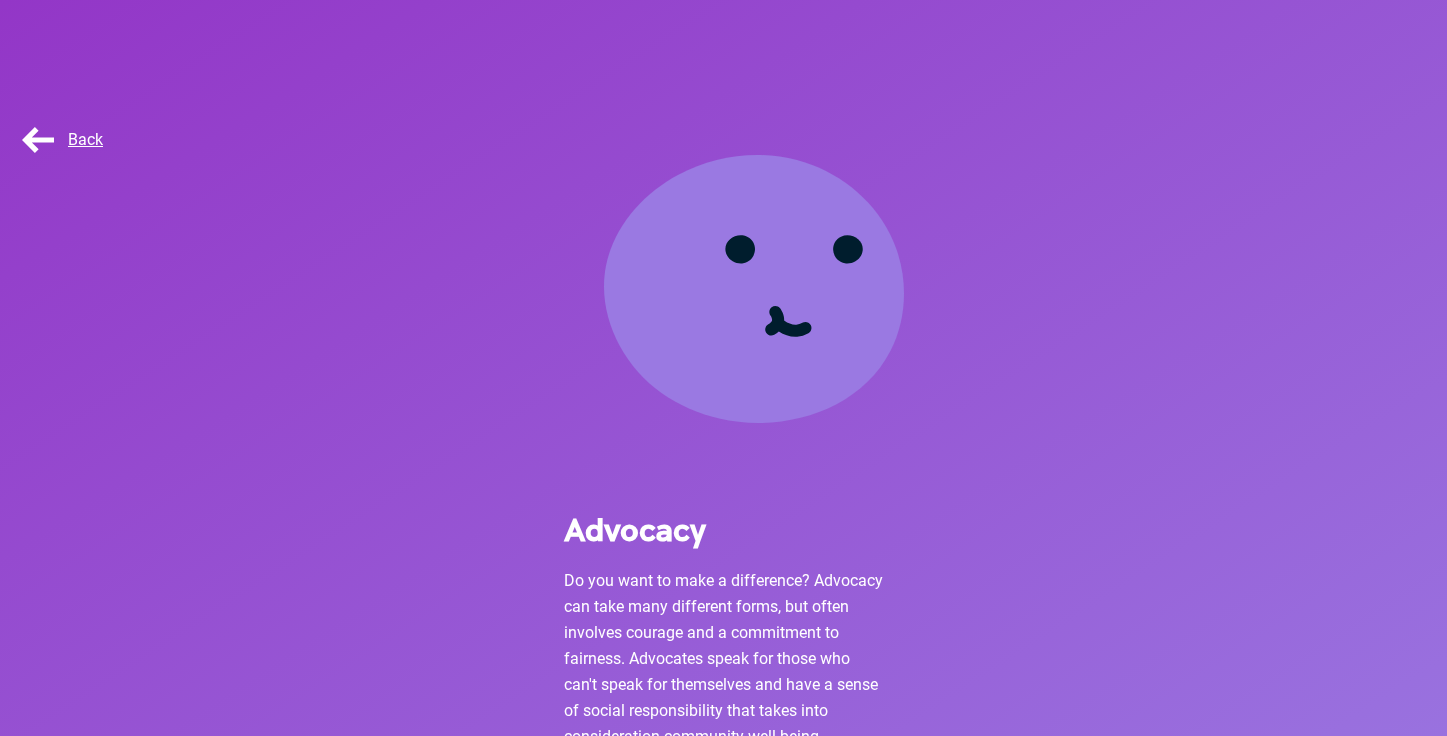 click on "Back" at bounding box center [60, 139] 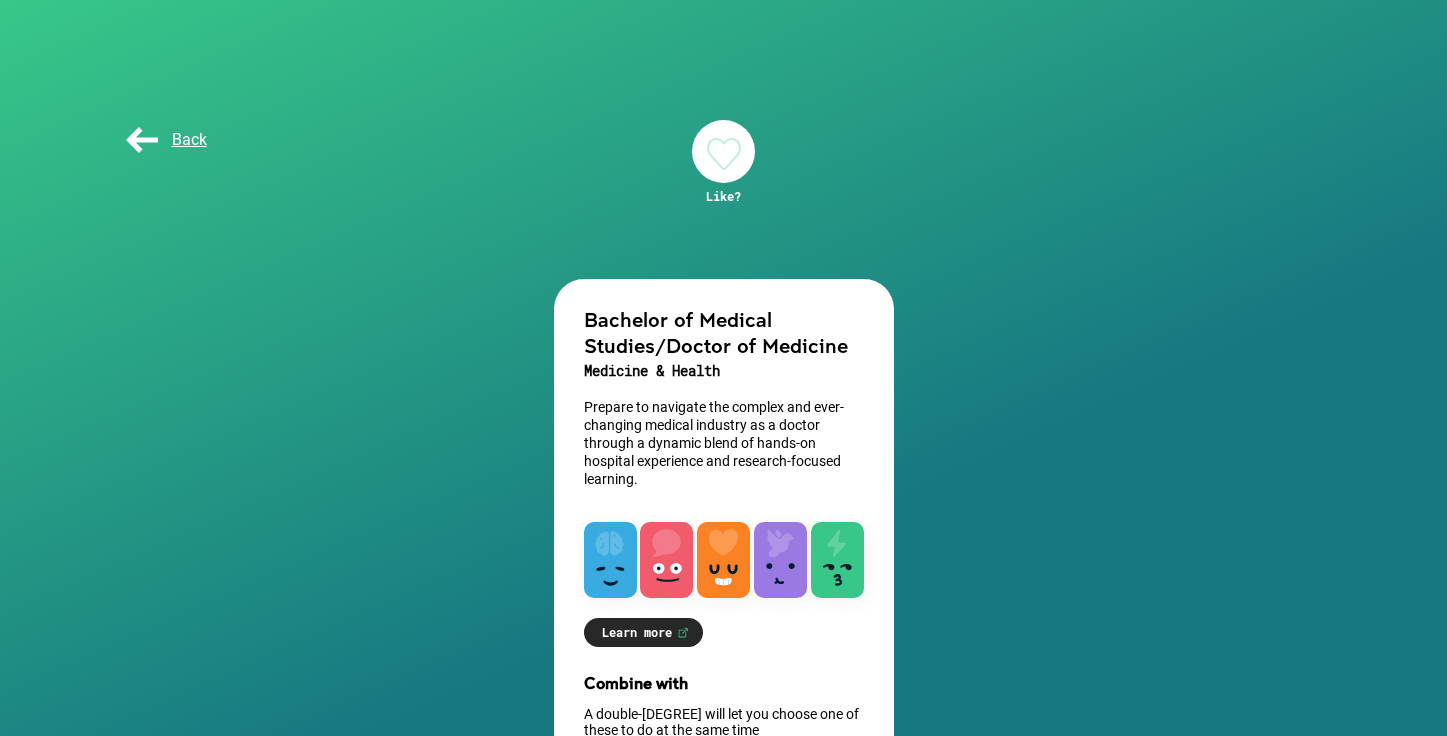 click at bounding box center [837, 560] 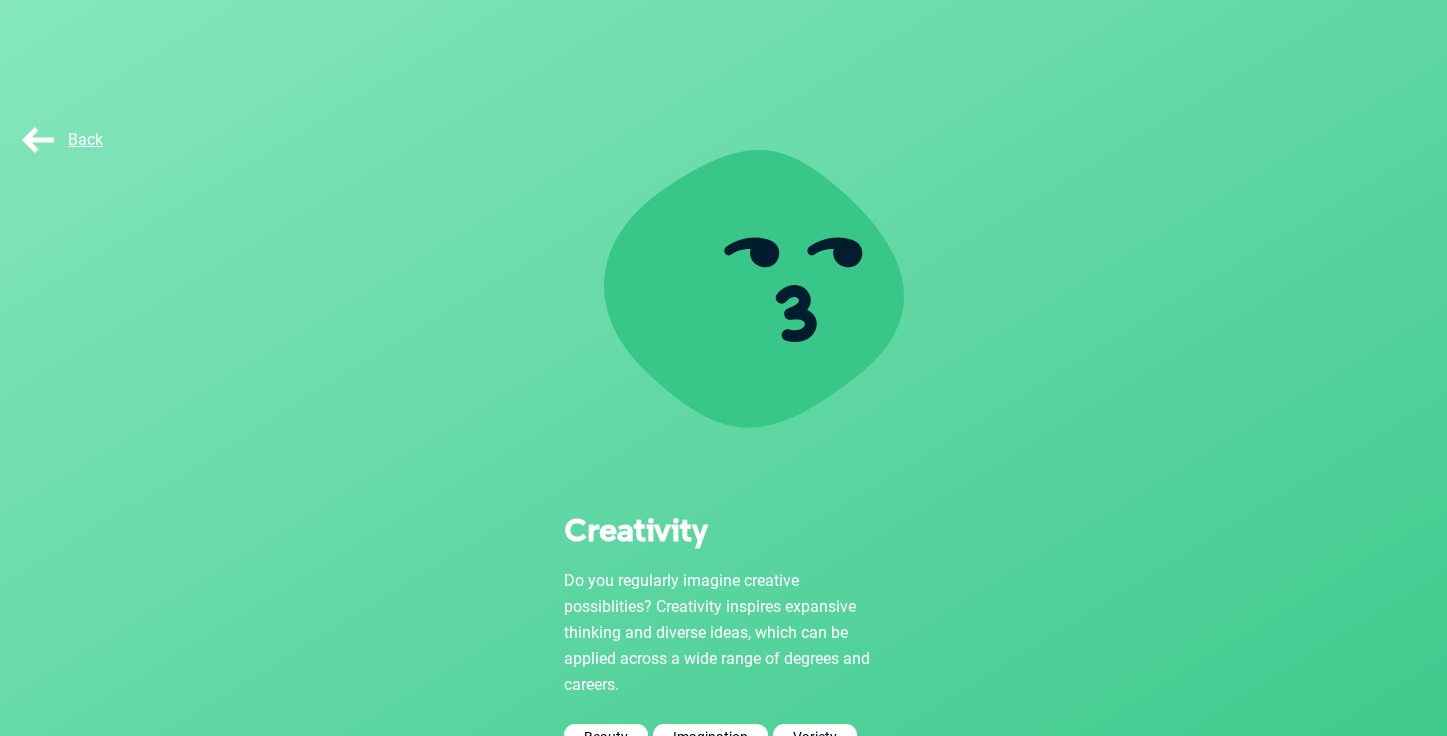 click on "Back" at bounding box center (60, 139) 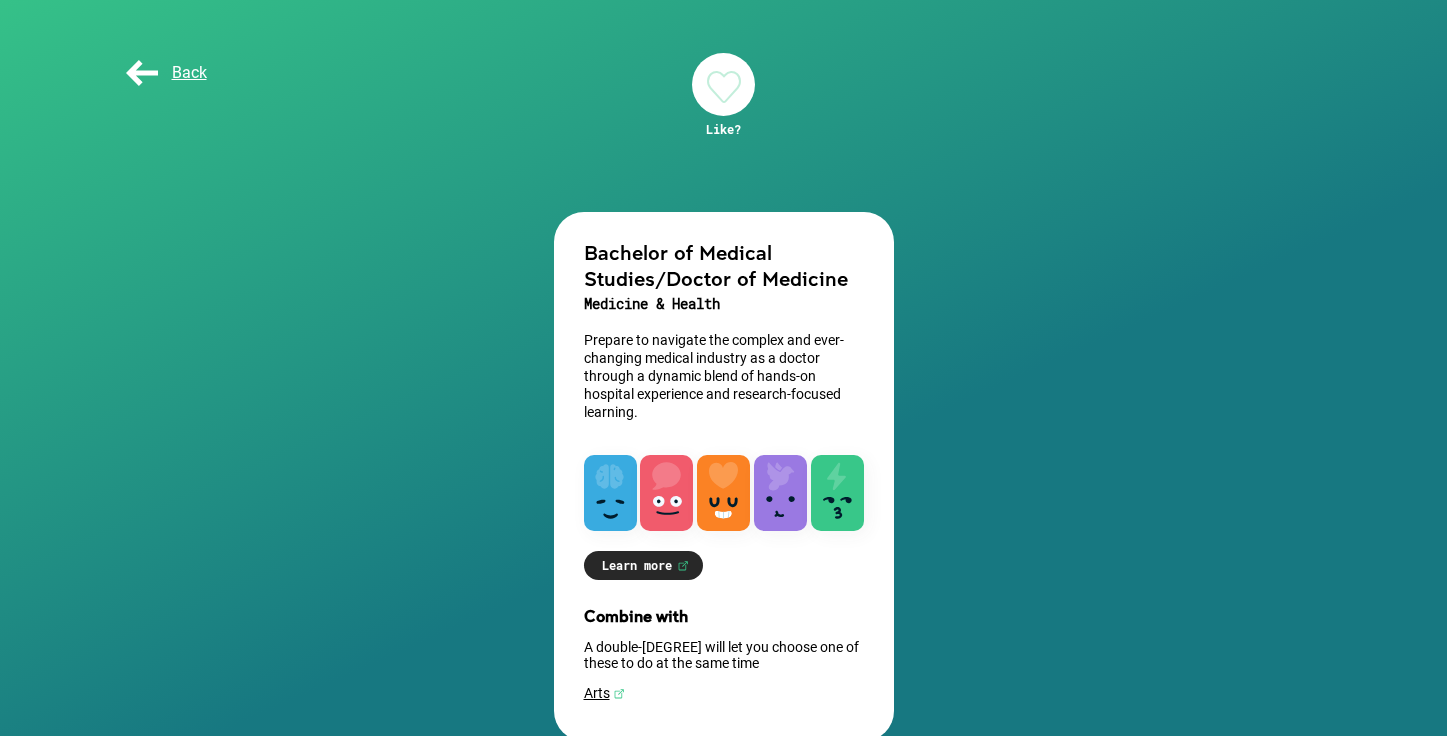 scroll, scrollTop: 103, scrollLeft: 0, axis: vertical 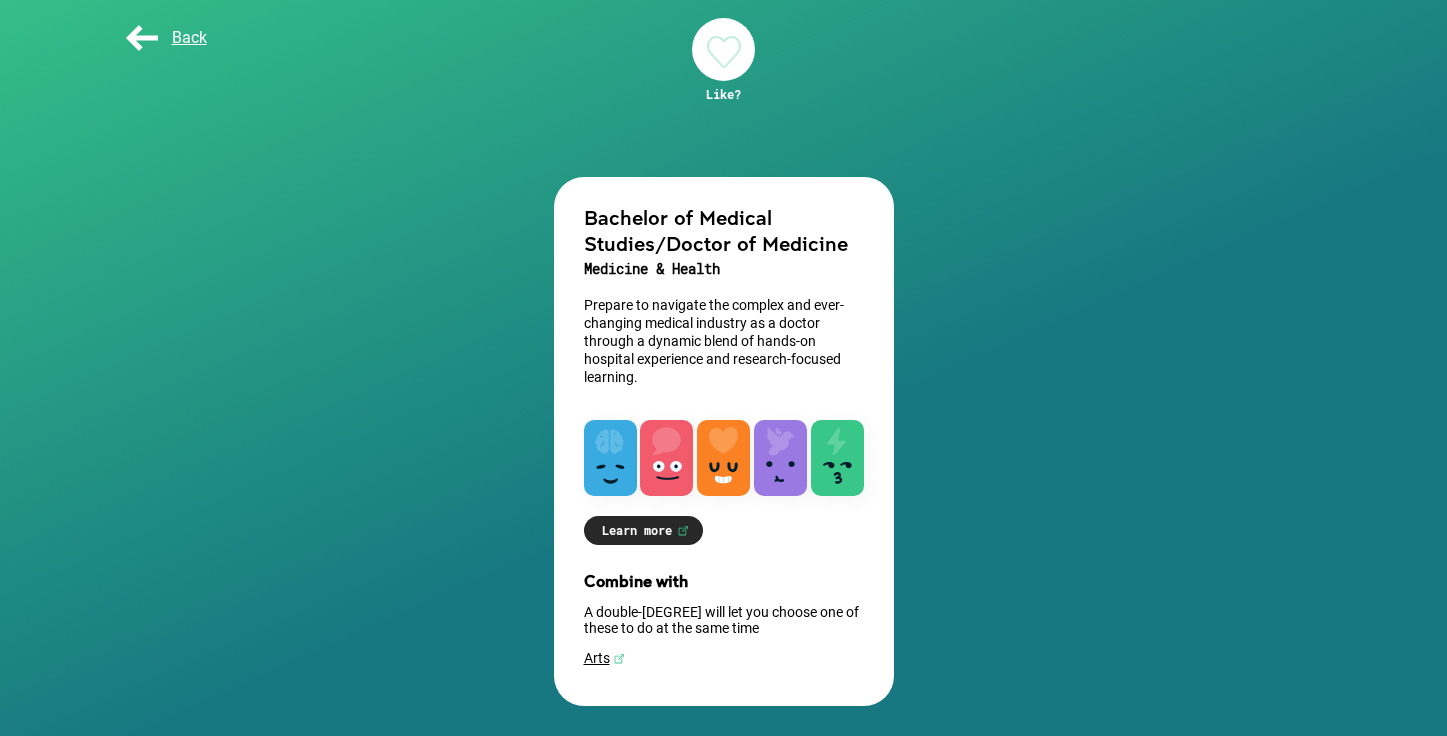 click on "Learn more" at bounding box center [643, 530] 